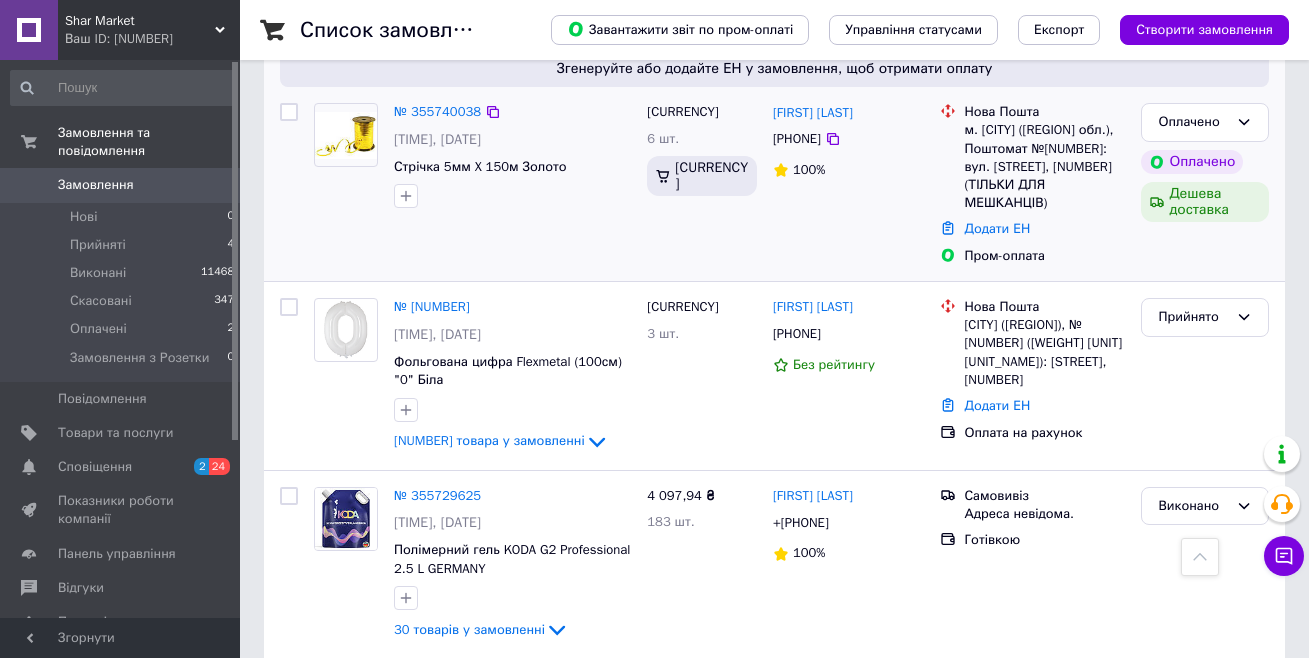 scroll, scrollTop: 1300, scrollLeft: 0, axis: vertical 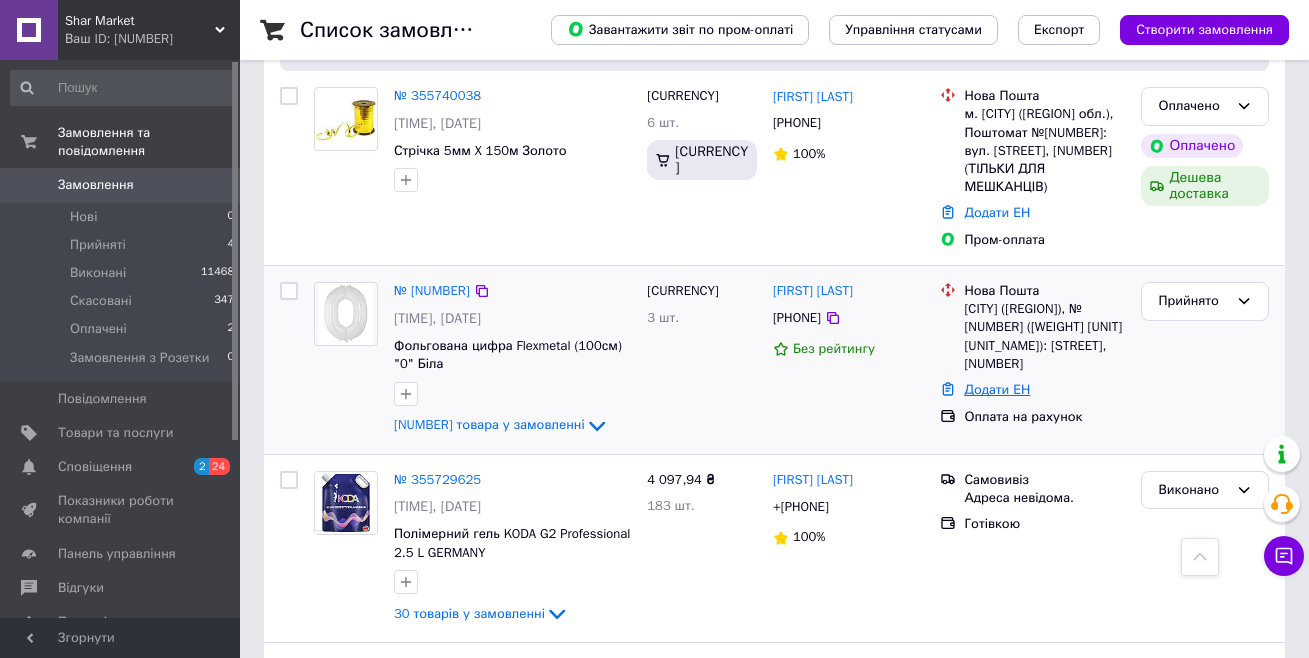 click on "Додати ЕН" at bounding box center [997, 389] 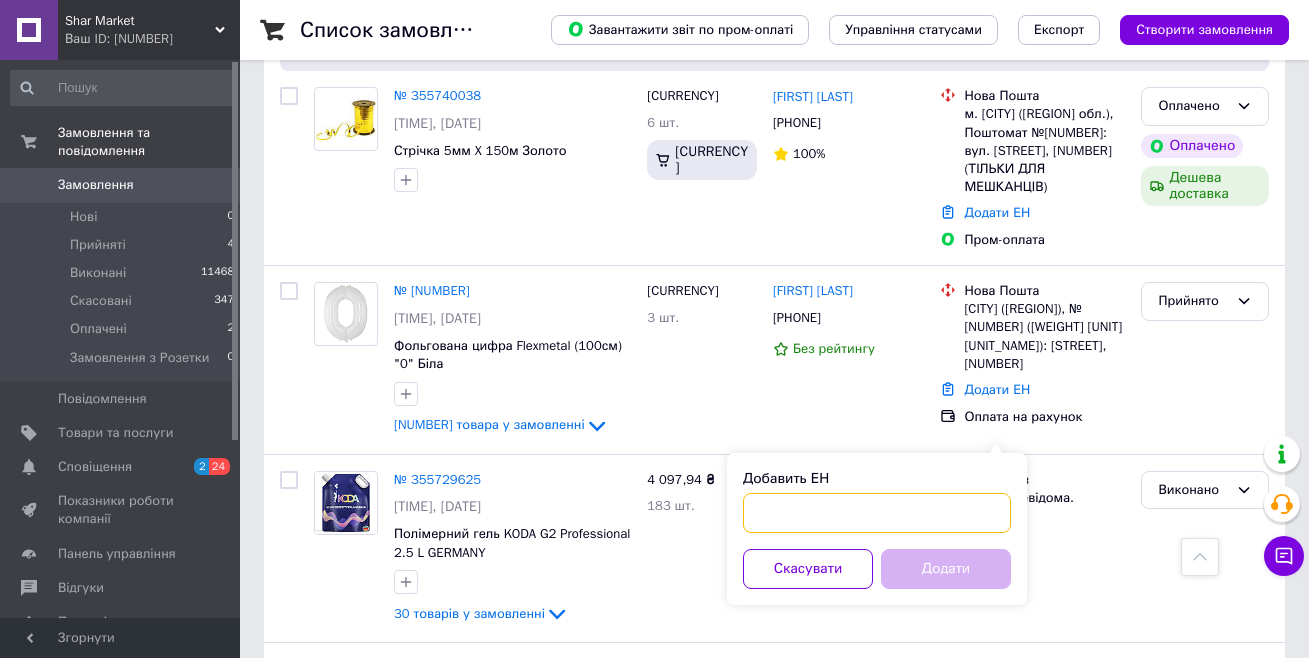 click on "Добавить ЕН" at bounding box center [877, 513] 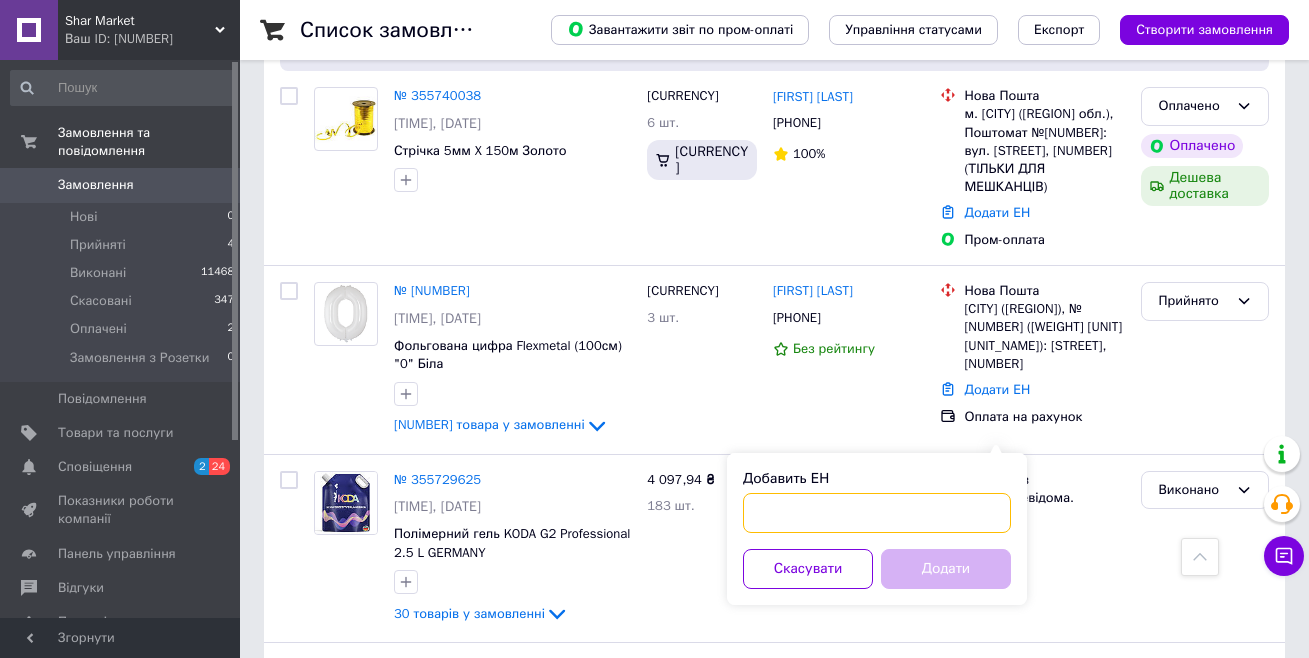 paste on "[NUMBER]" 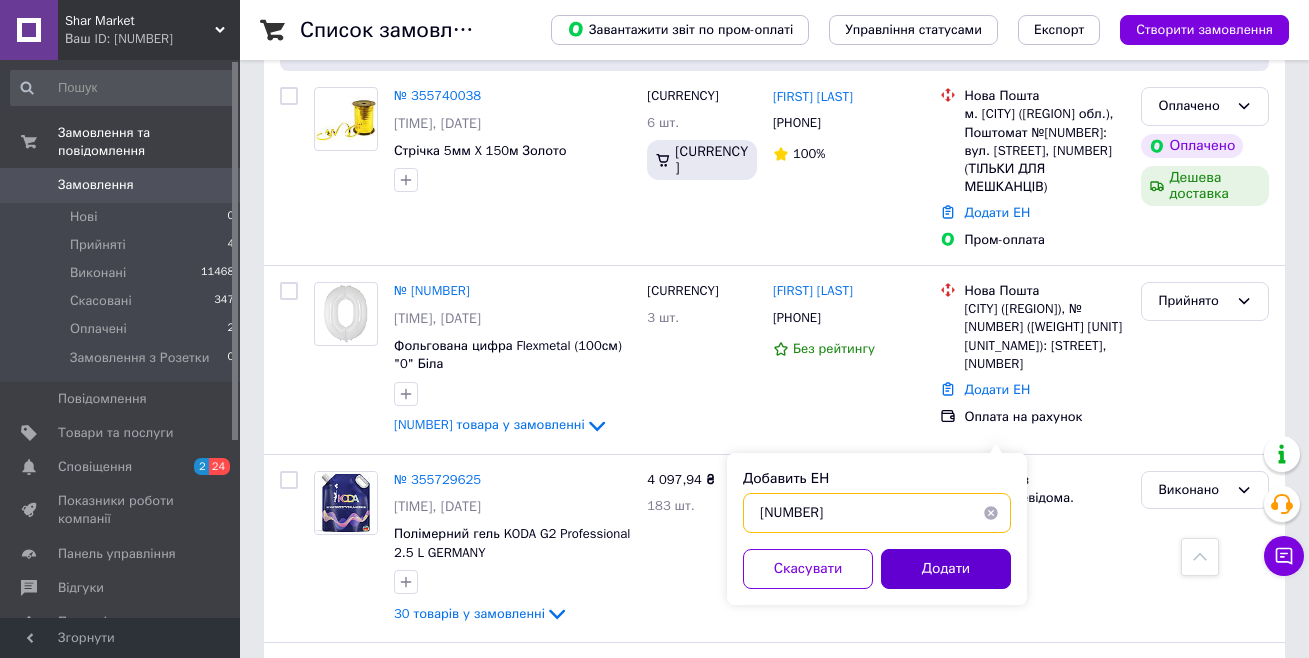 type on "[NUMBER]" 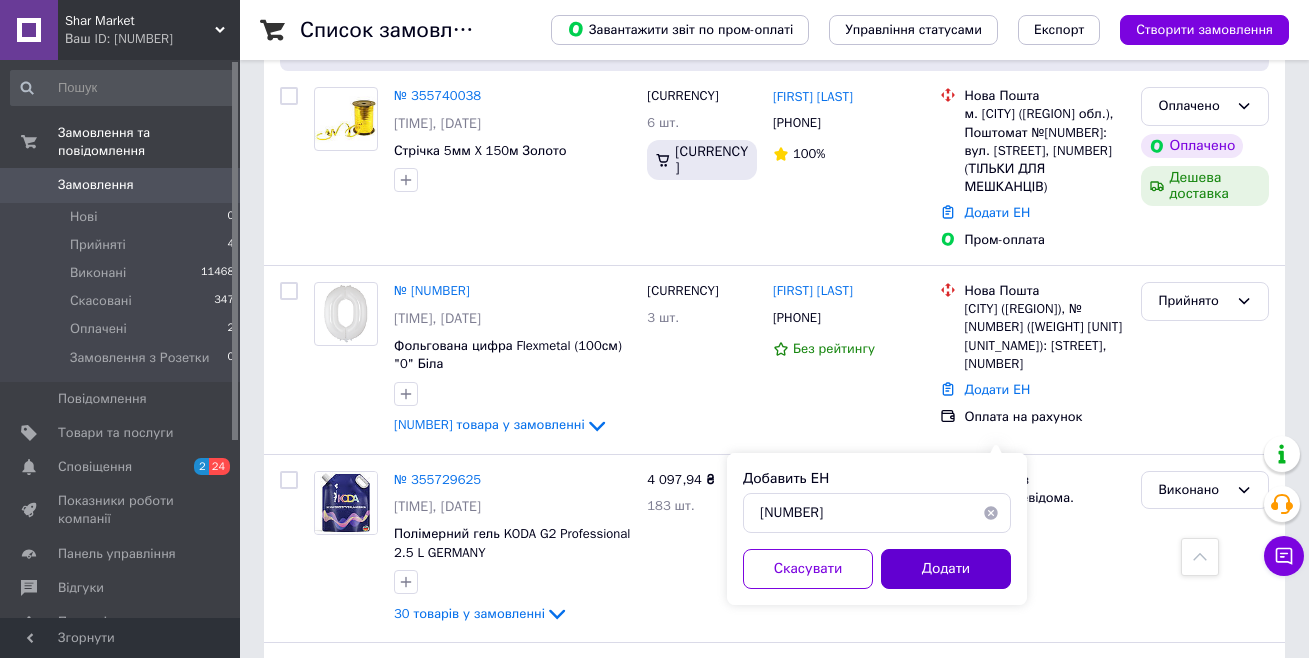 click on "Додати" at bounding box center (946, 569) 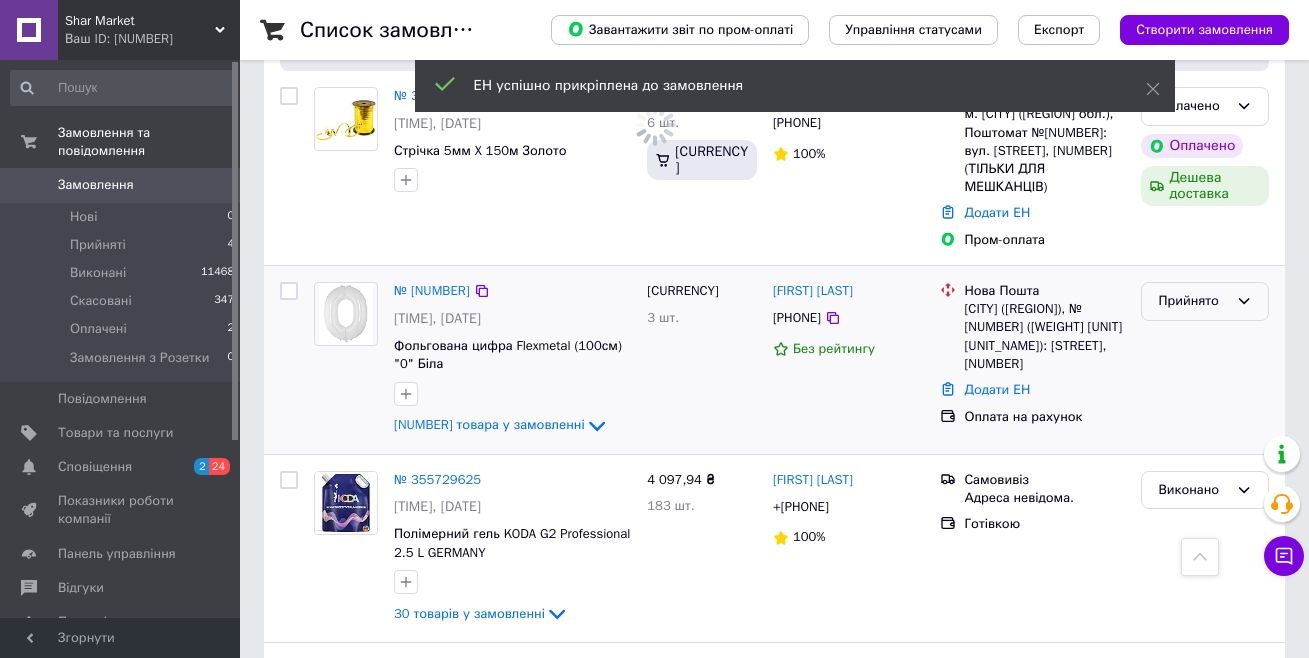 click 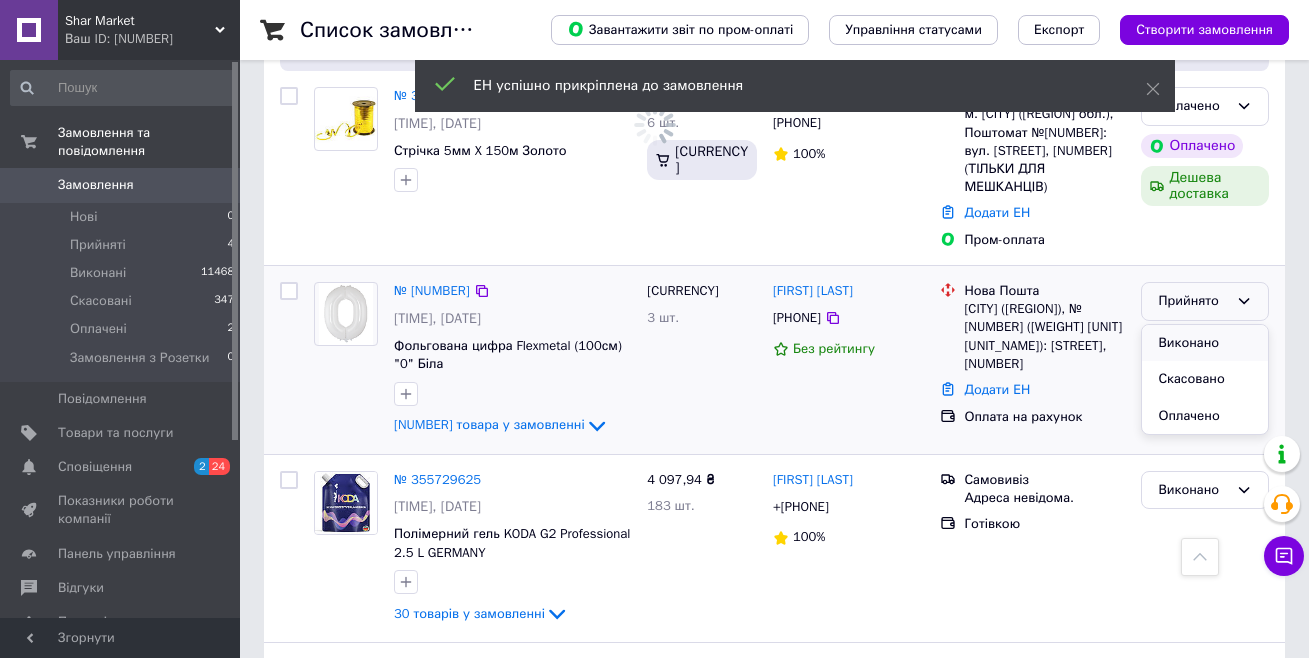 click on "Виконано" at bounding box center [1205, 343] 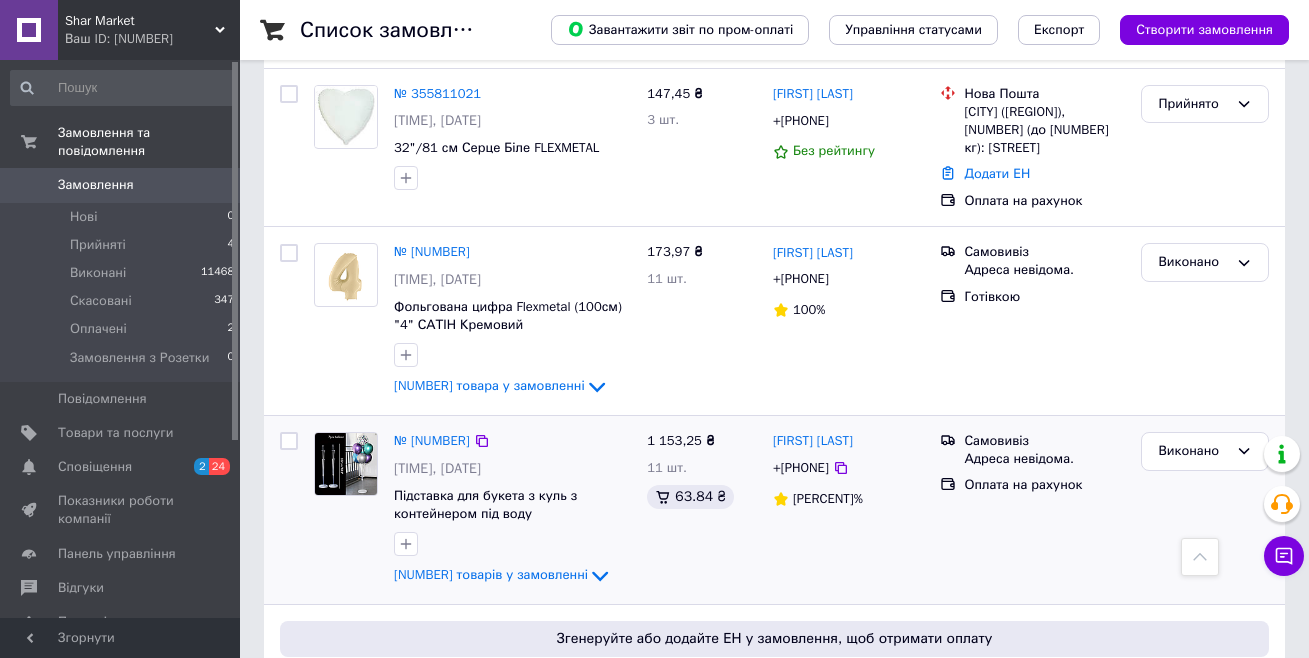 scroll, scrollTop: 700, scrollLeft: 0, axis: vertical 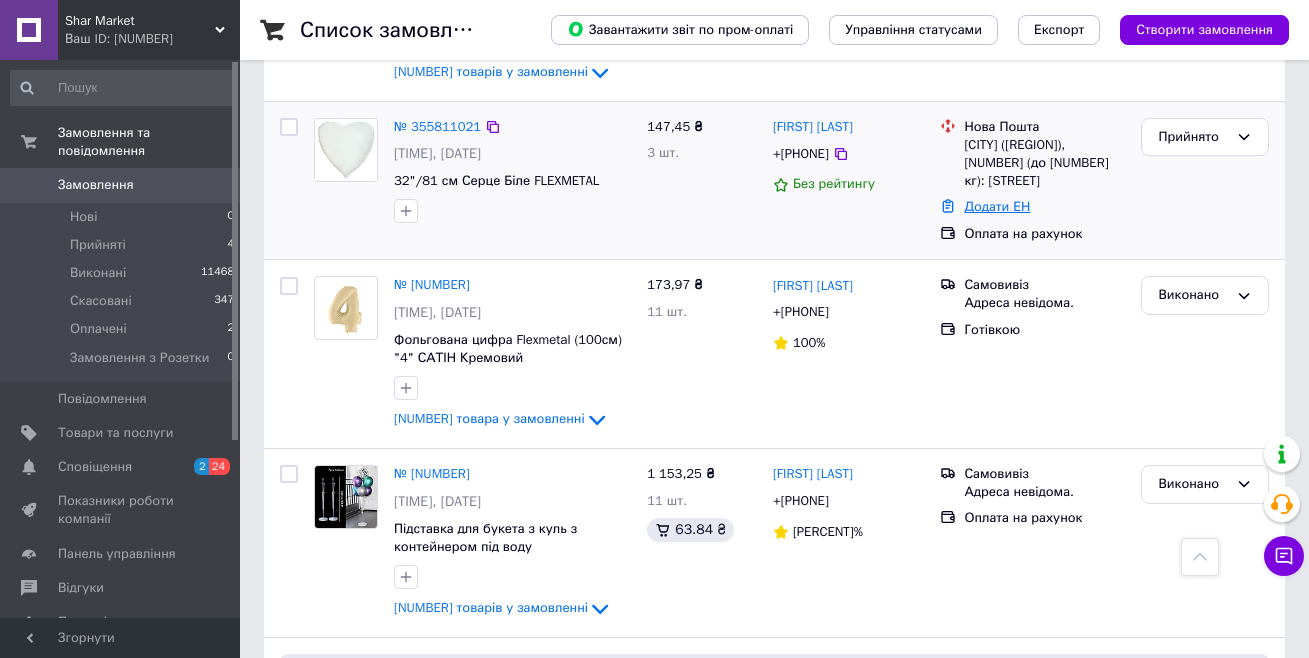click on "Додати ЕН" at bounding box center (997, 206) 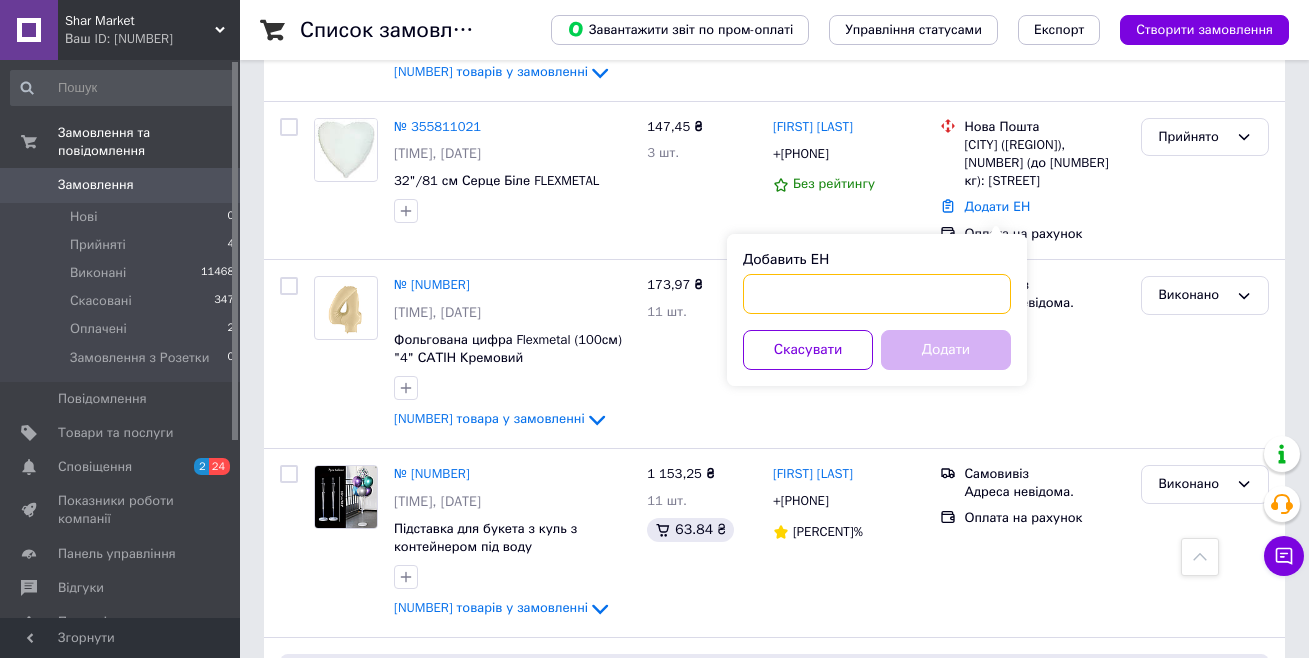 paste on "[NUMBER]" 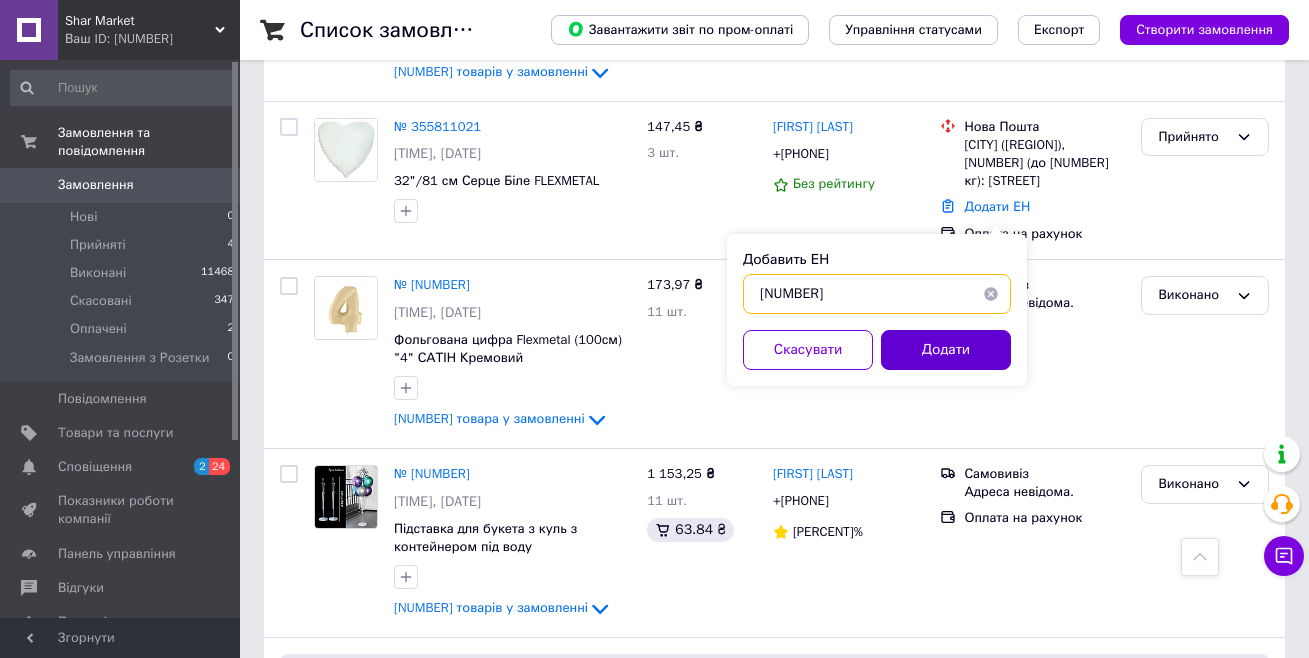 type on "[NUMBER]" 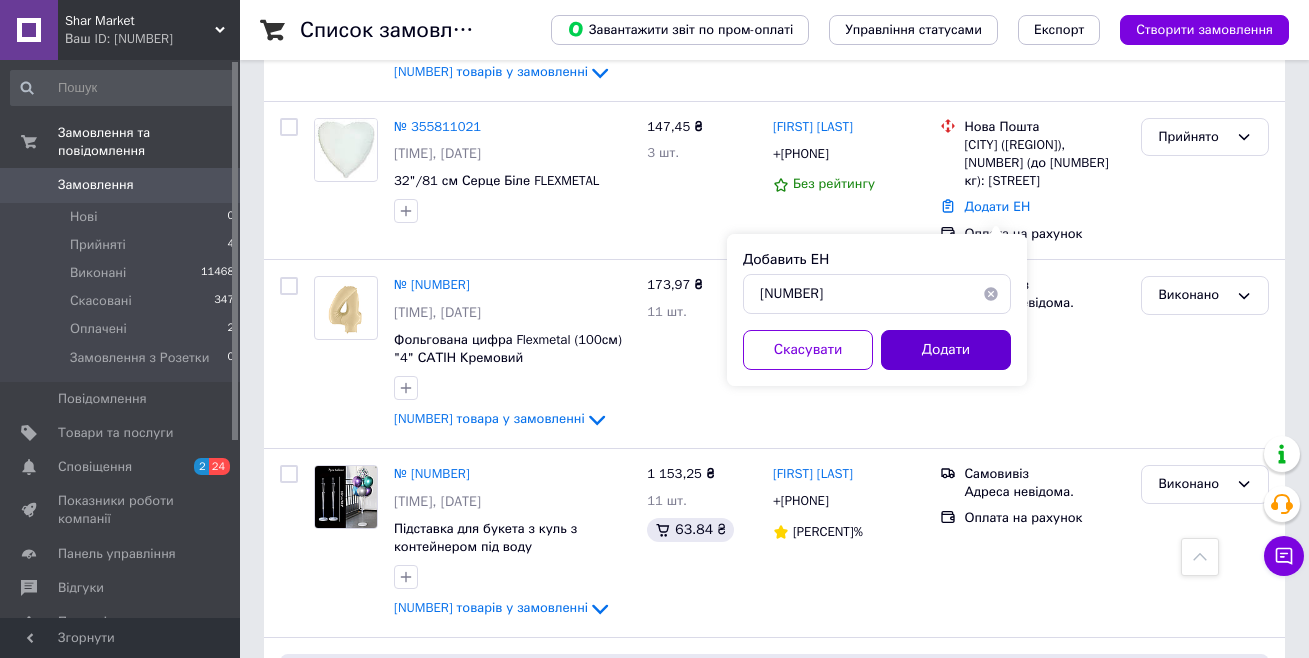 click on "Додати" at bounding box center [946, 350] 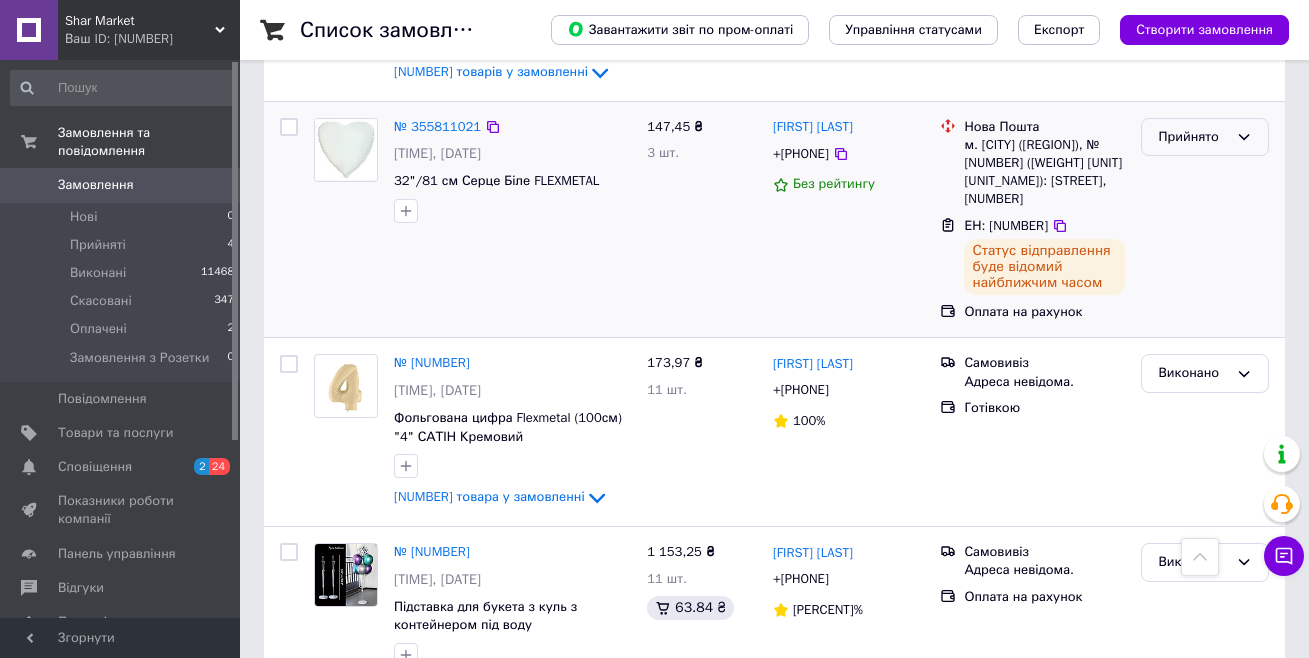 click 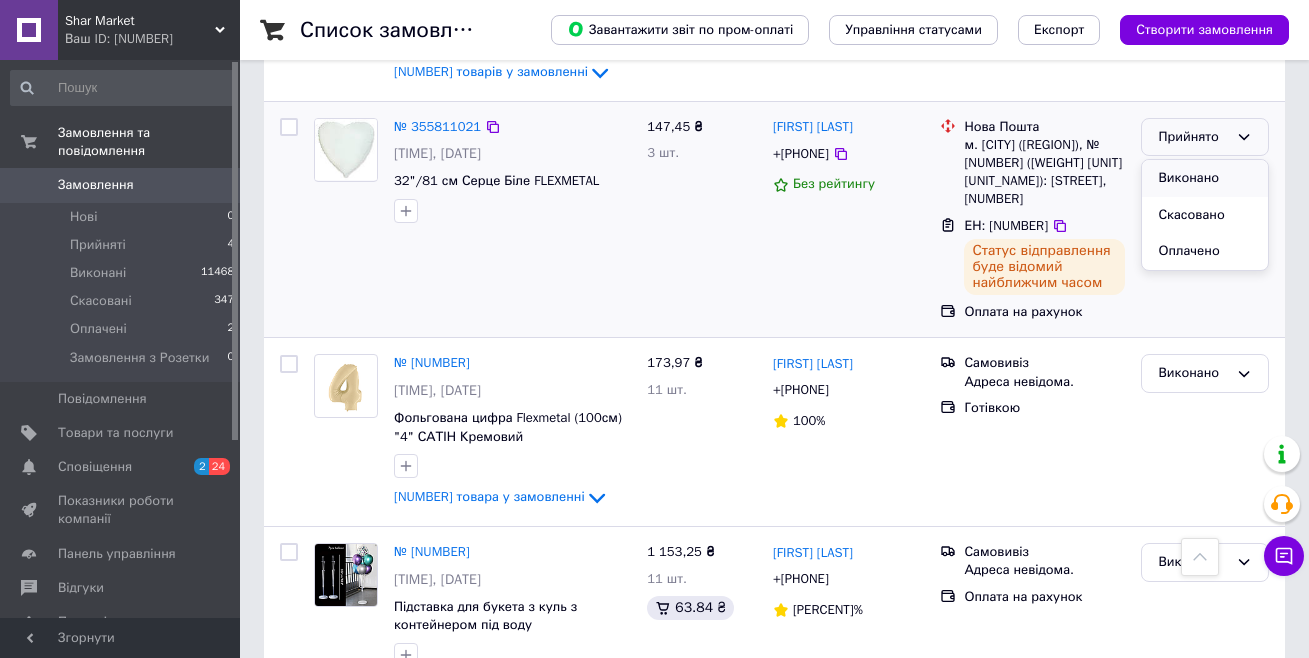 click on "Виконано" at bounding box center (1205, 178) 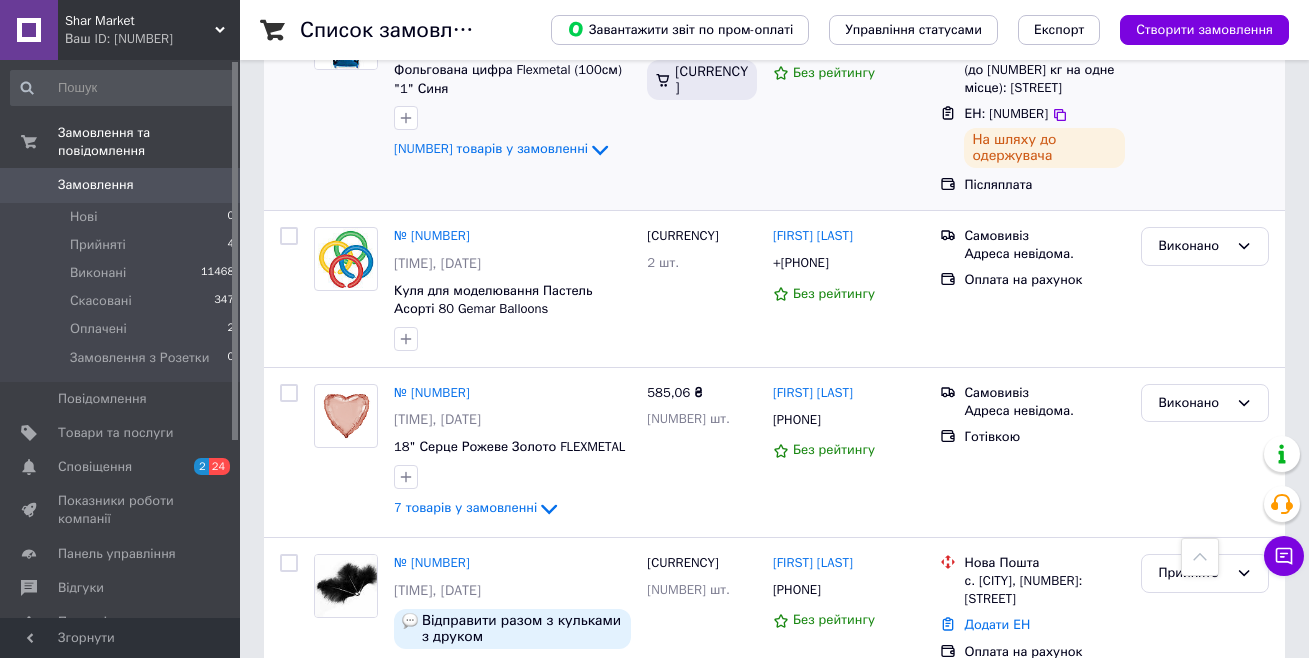 scroll, scrollTop: 2500, scrollLeft: 0, axis: vertical 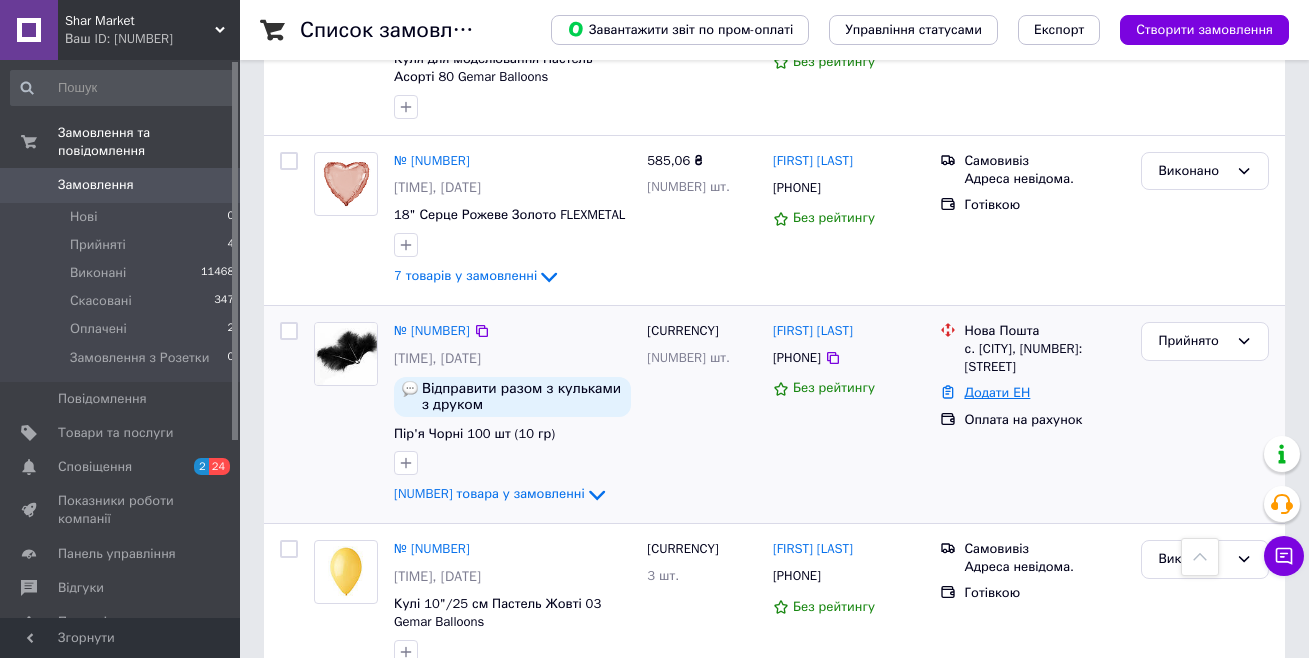 click on "Додати ЕН" at bounding box center (997, 392) 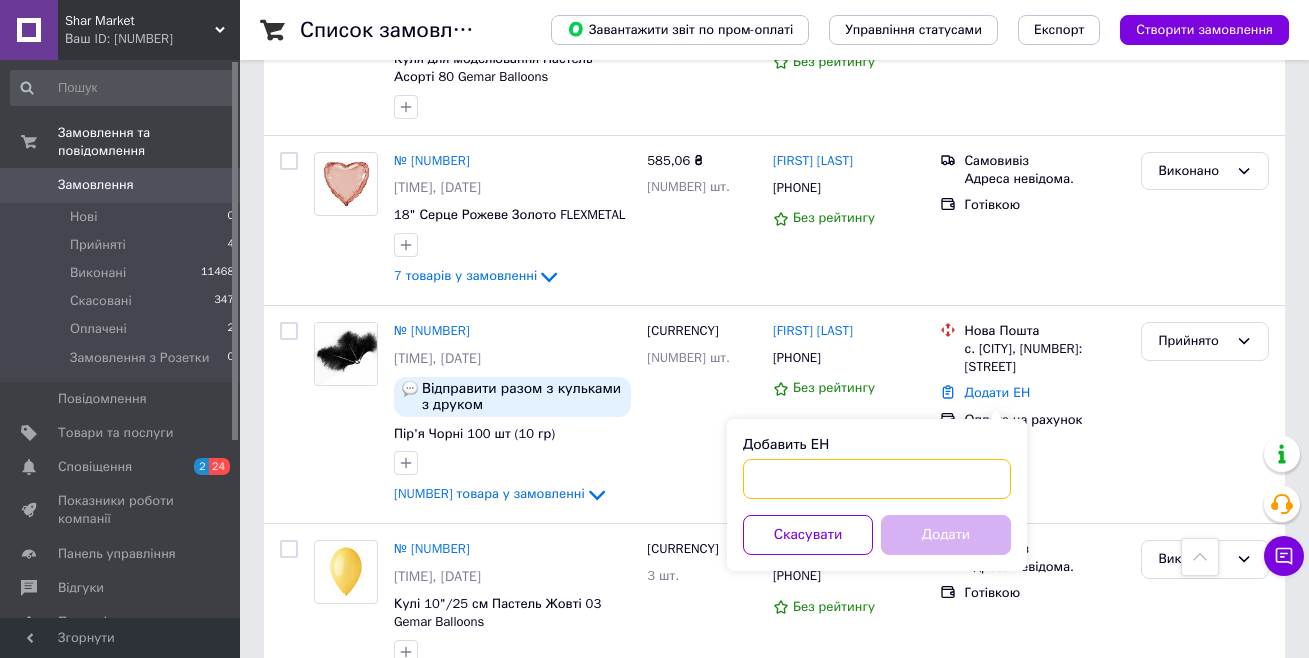click on "Добавить ЕН" at bounding box center [877, 479] 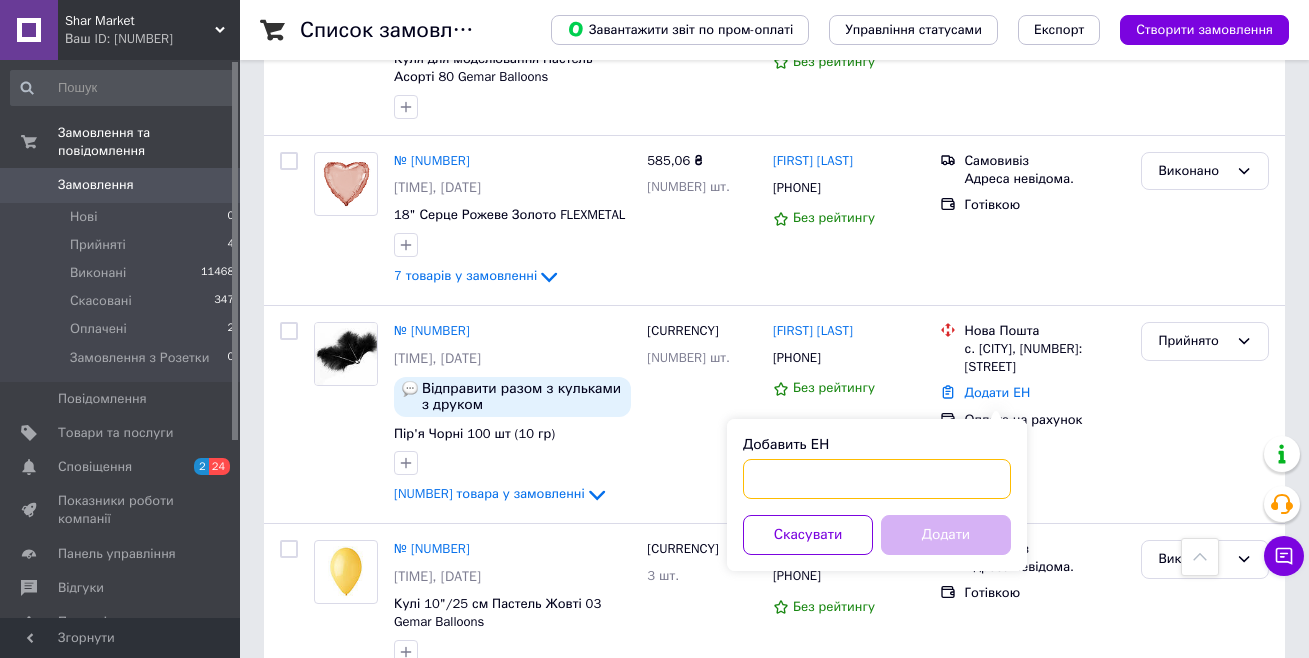 paste on "[NUMBER]" 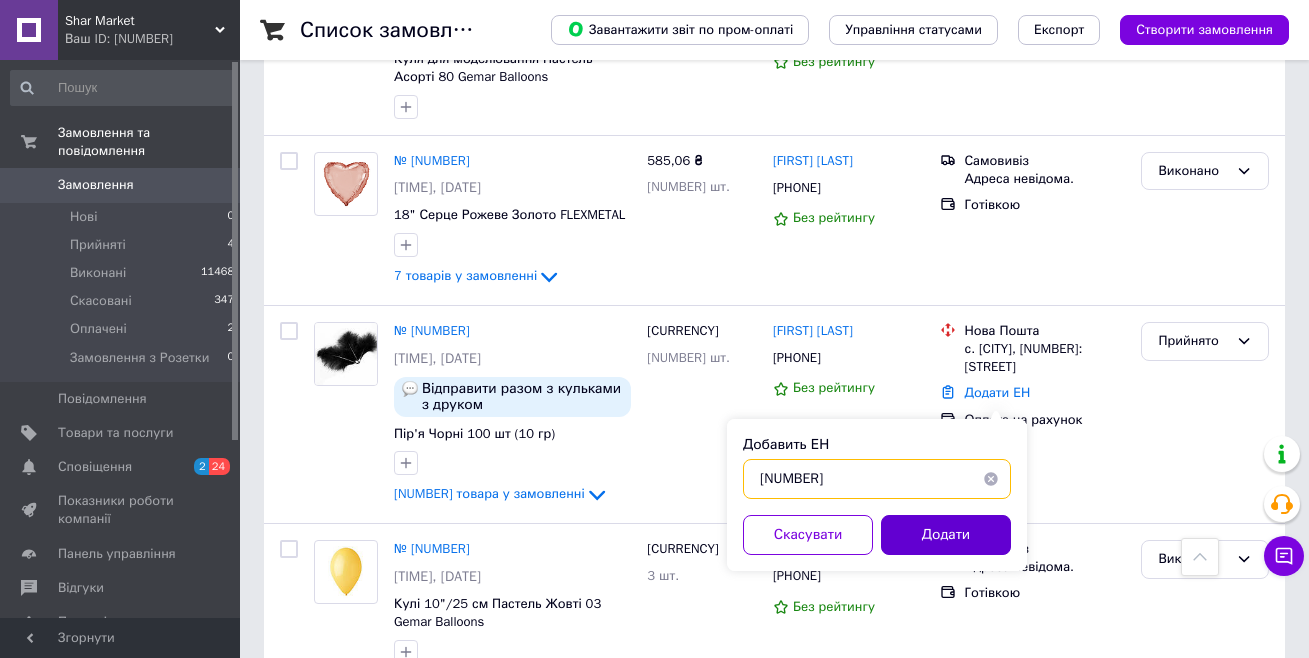 type on "[NUMBER]" 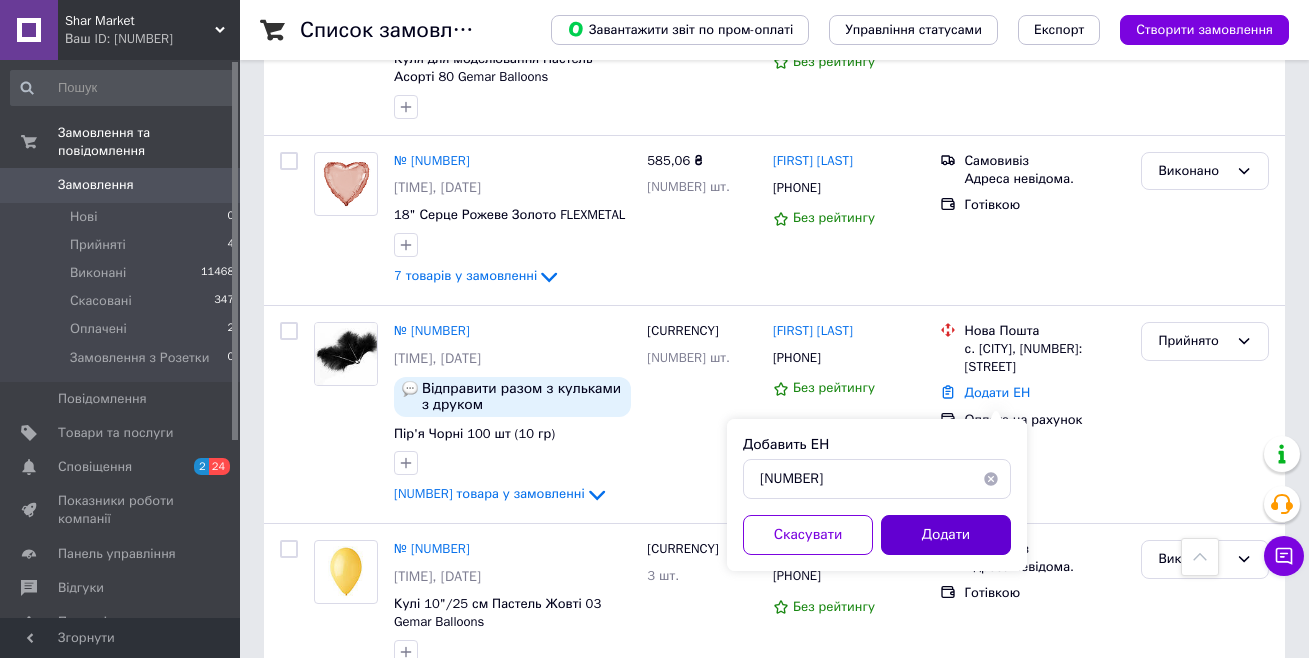 click on "Додати" at bounding box center [946, 535] 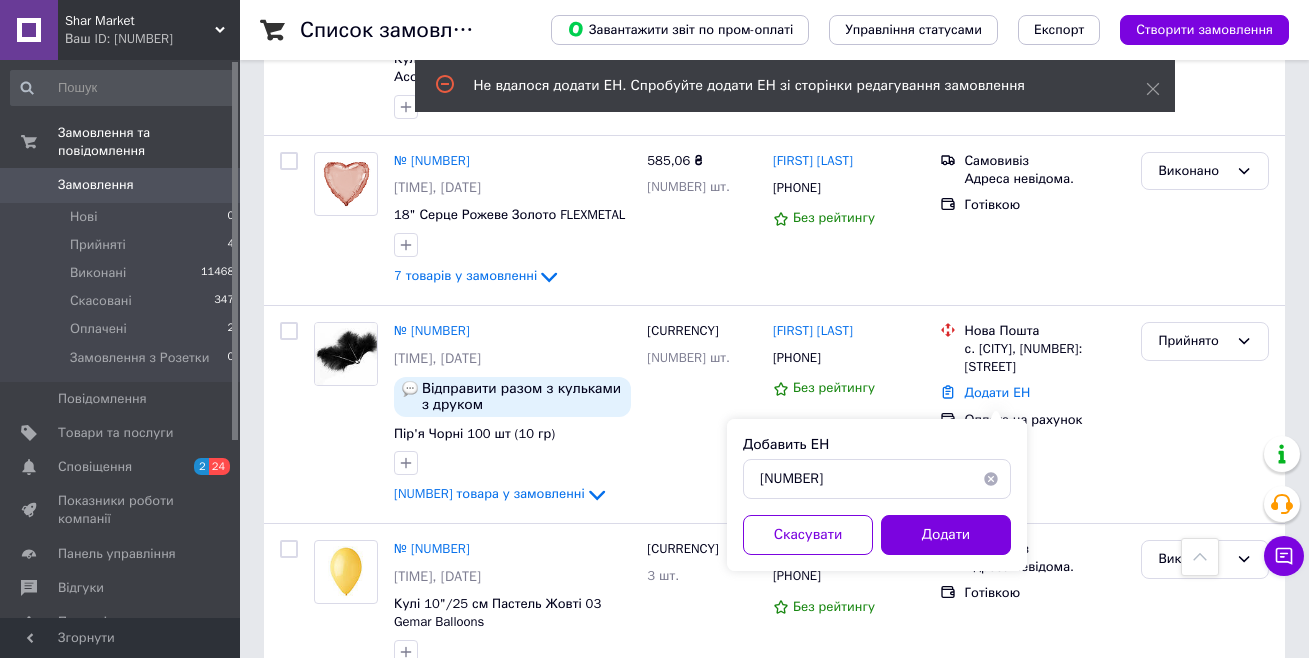 click at bounding box center [991, 479] 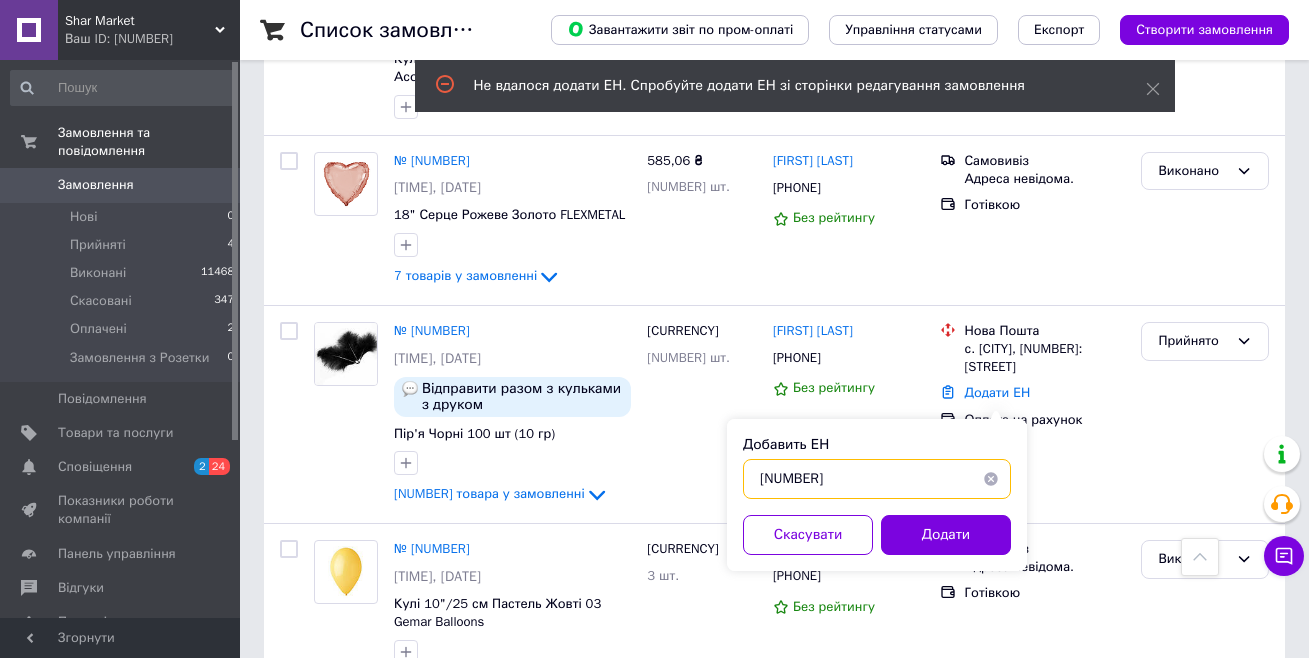 type 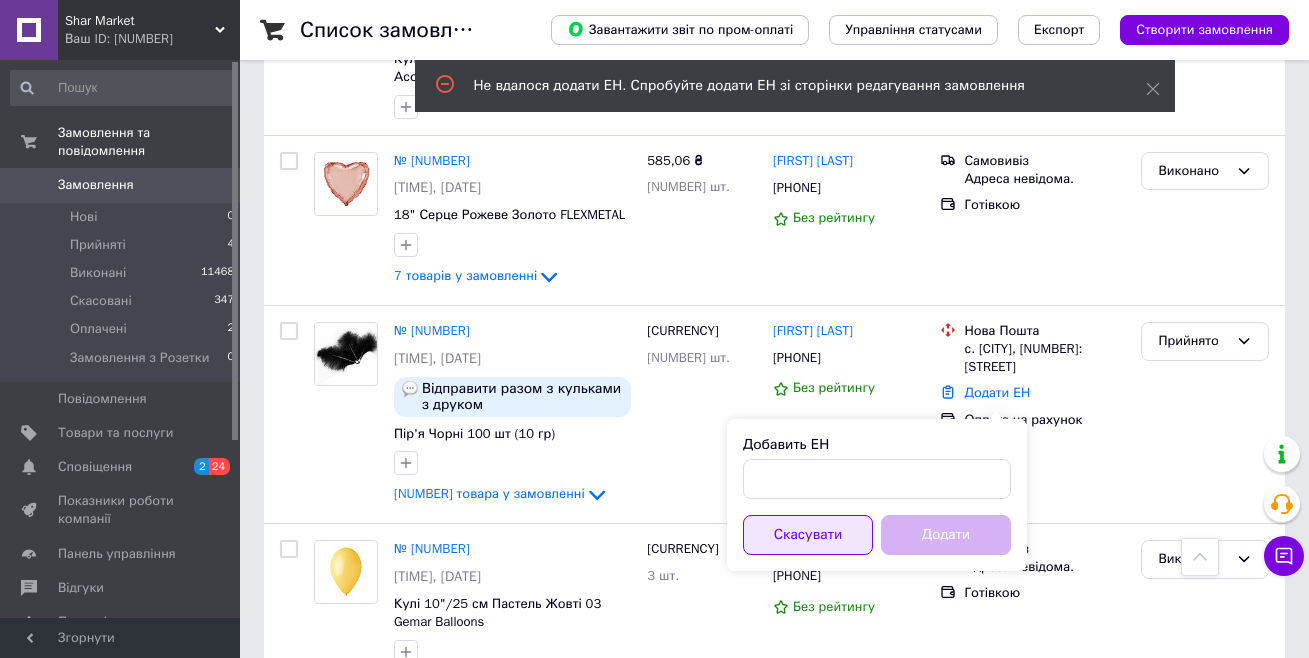click on "Скасувати" at bounding box center [808, 535] 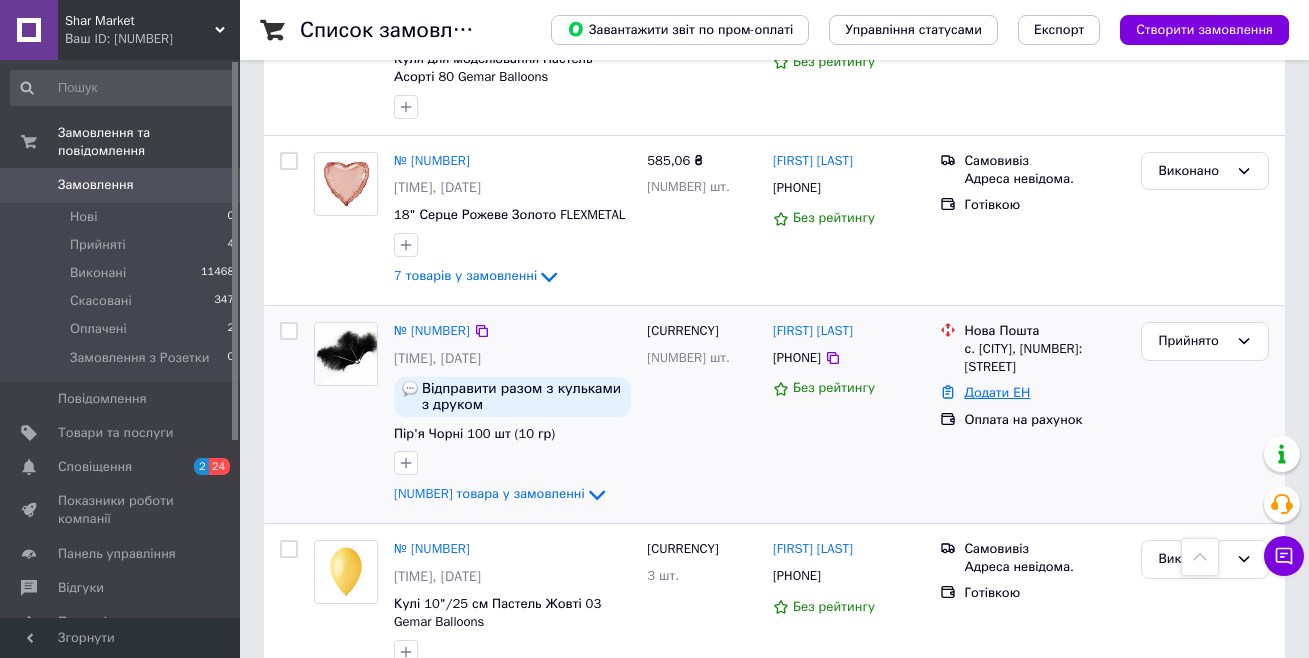 click on "Додати ЕН" at bounding box center [997, 392] 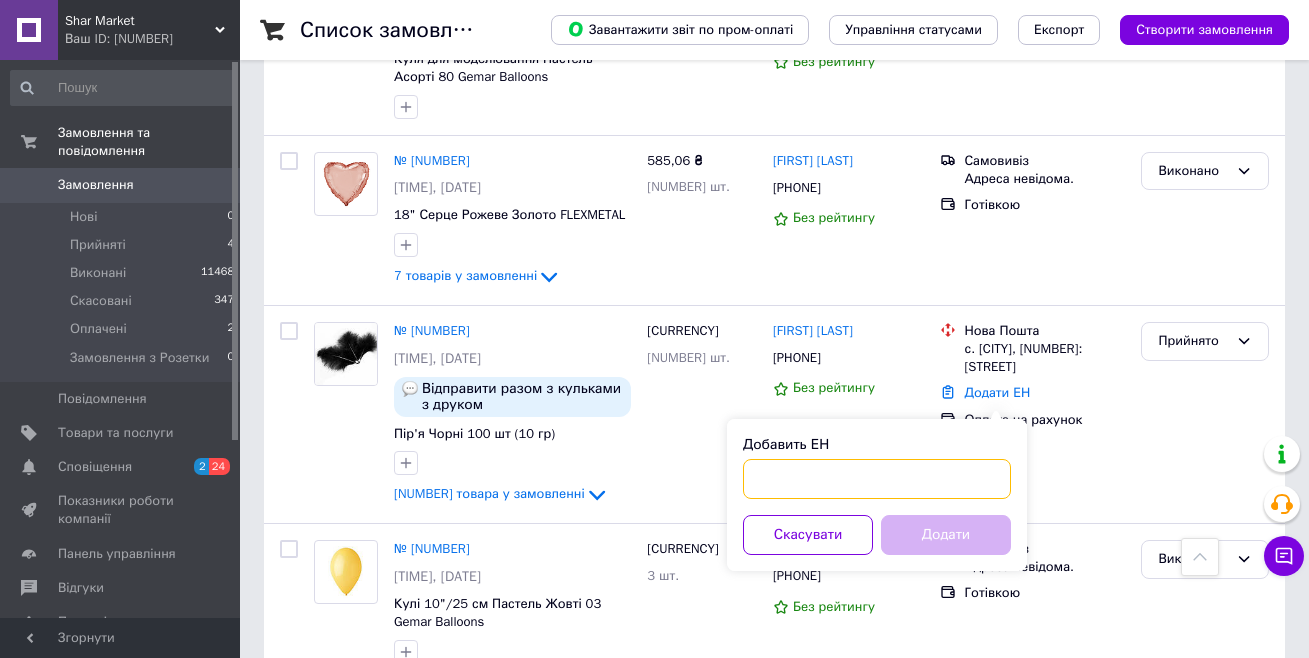 click on "Добавить ЕН" at bounding box center [877, 479] 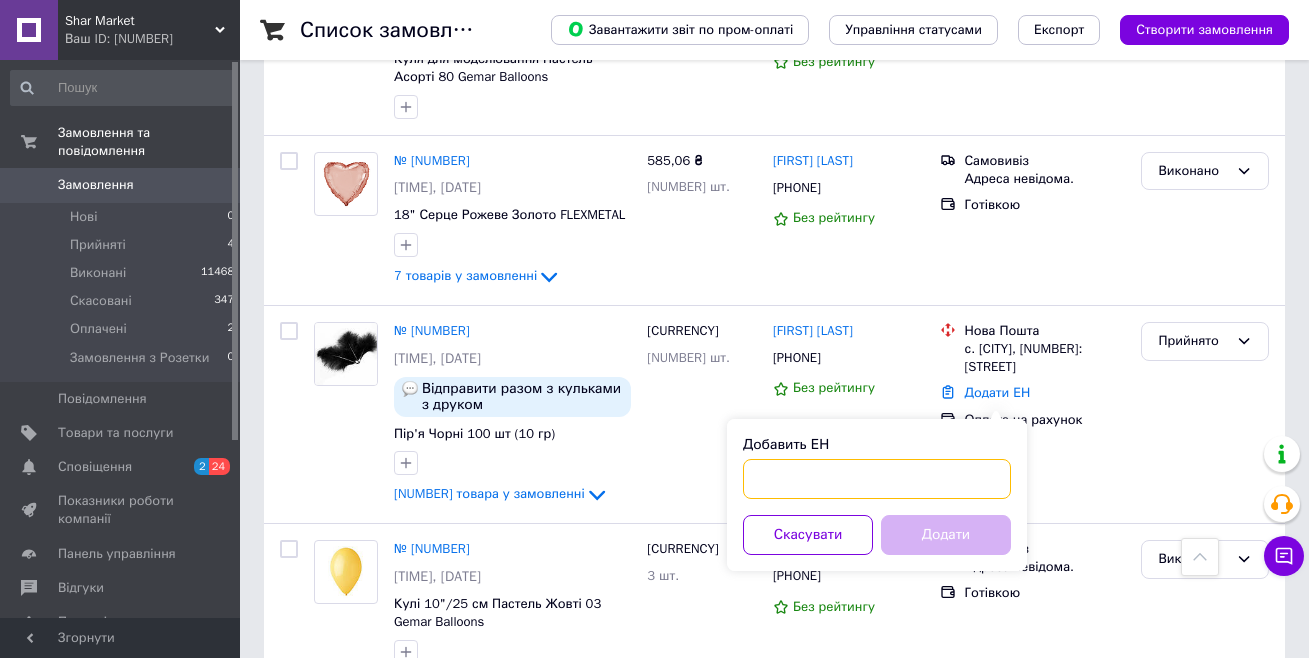 paste on "[NUMBER]" 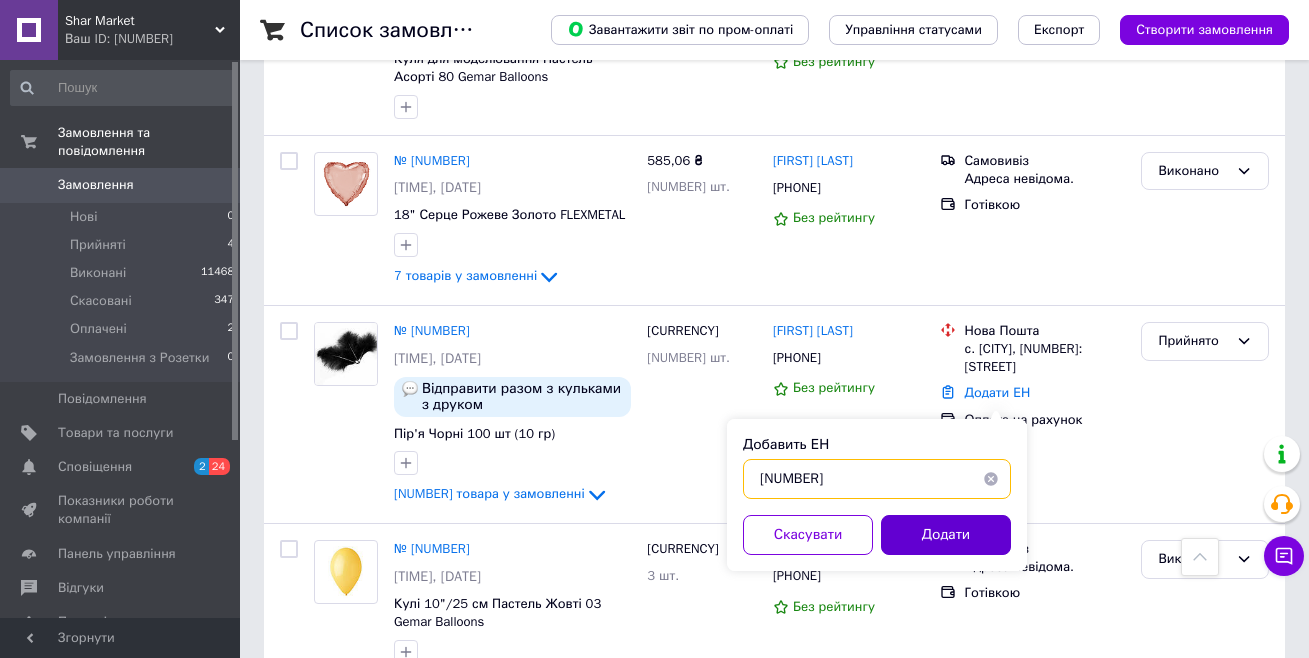 type on "[NUMBER]" 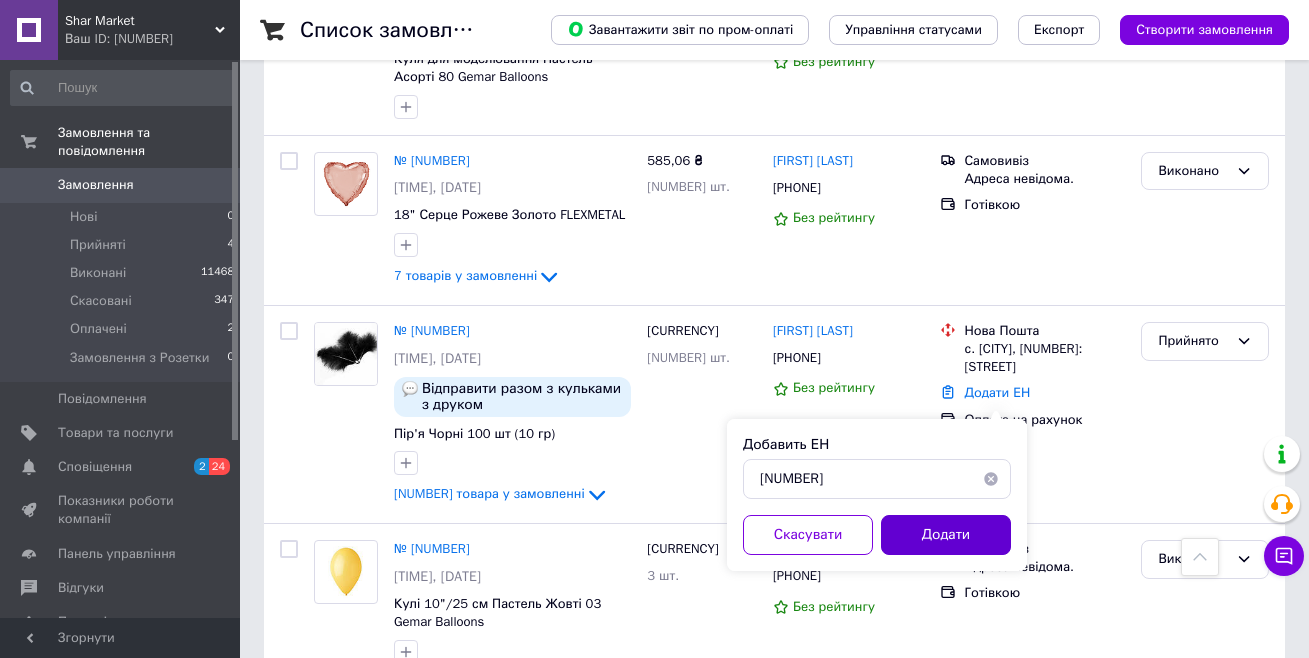 click on "Додати" at bounding box center (946, 535) 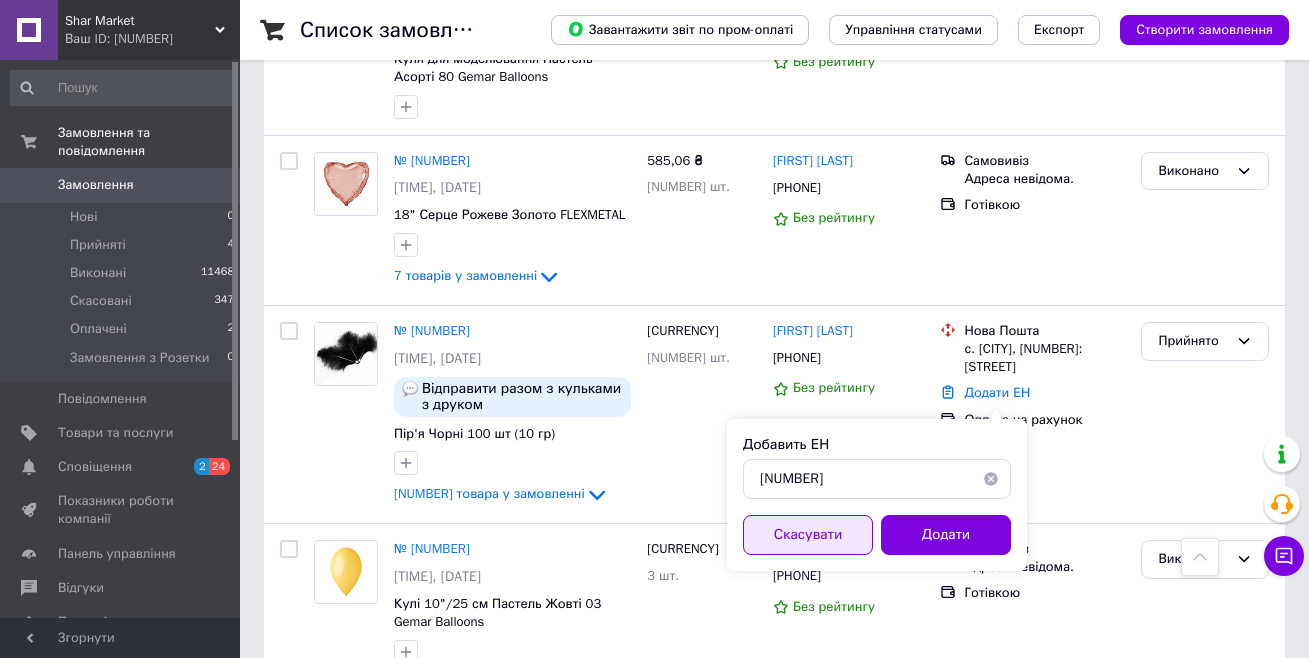 click on "Скасувати" at bounding box center [808, 535] 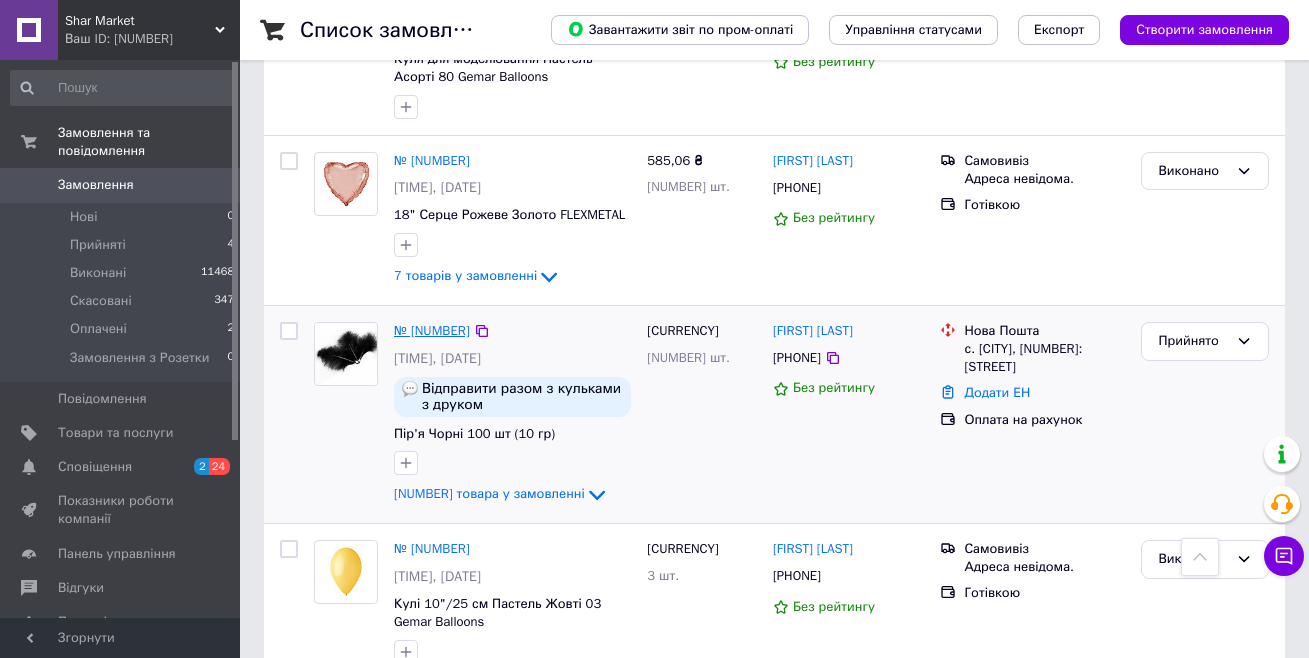click on "№ [NUMBER]" at bounding box center (432, 330) 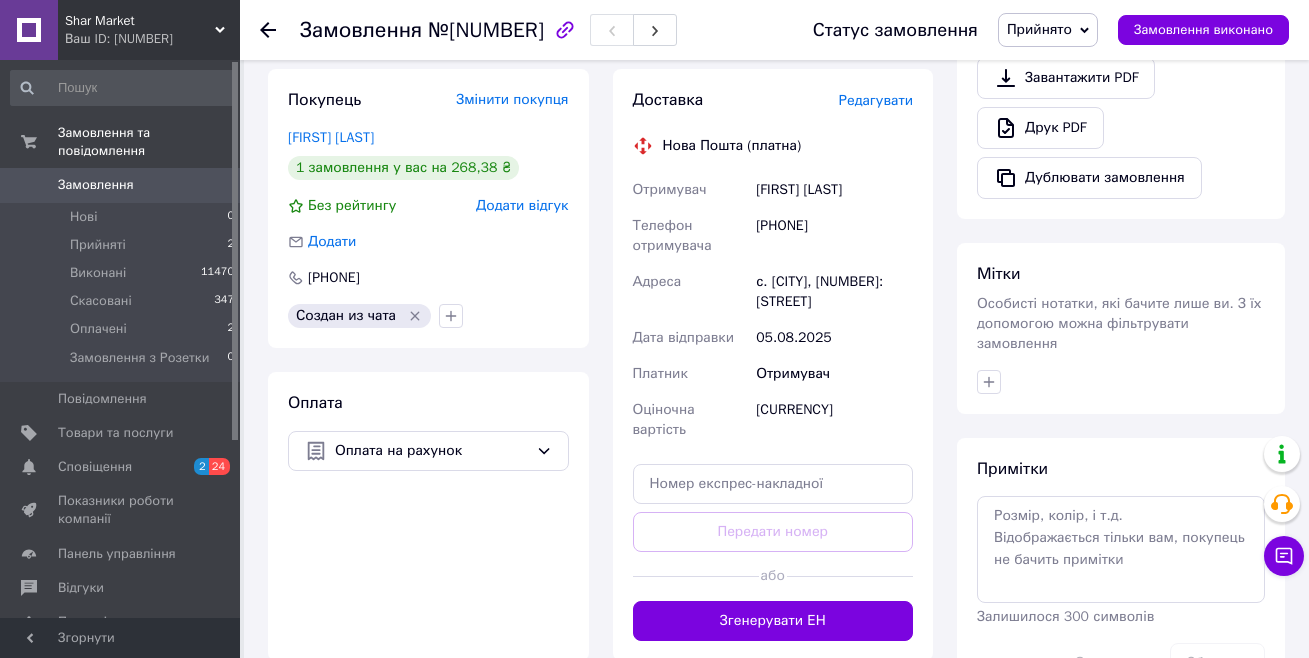 scroll, scrollTop: 700, scrollLeft: 0, axis: vertical 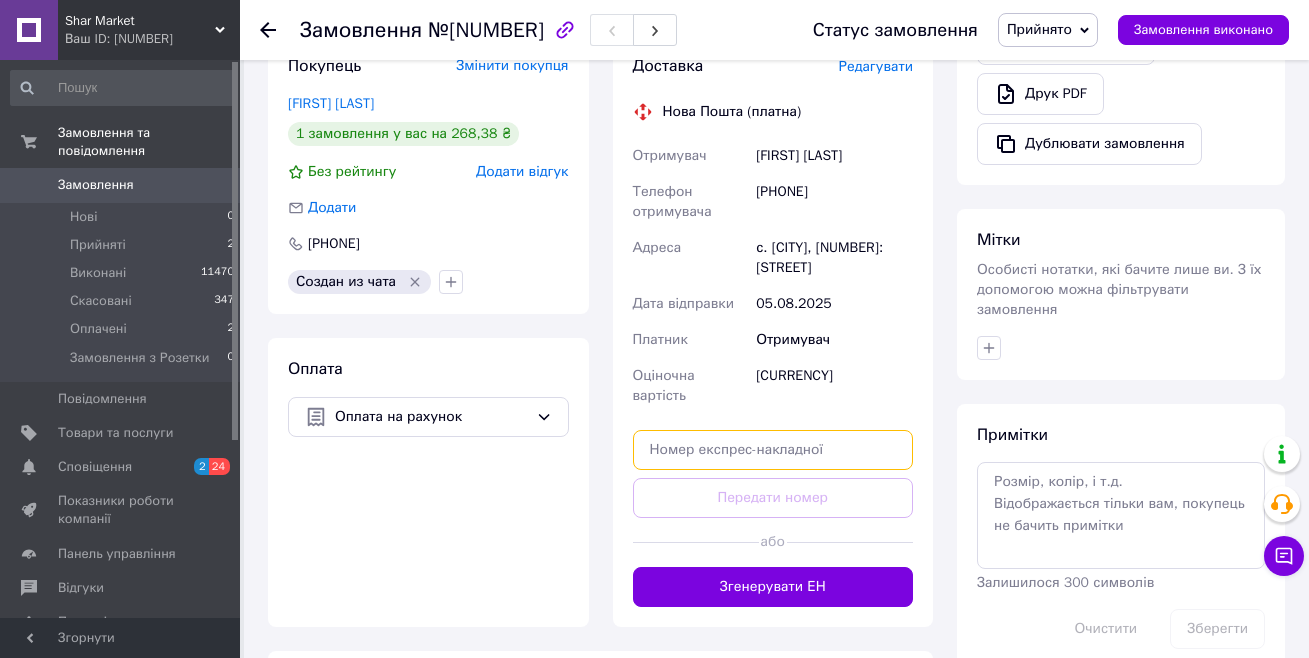 click at bounding box center [773, 450] 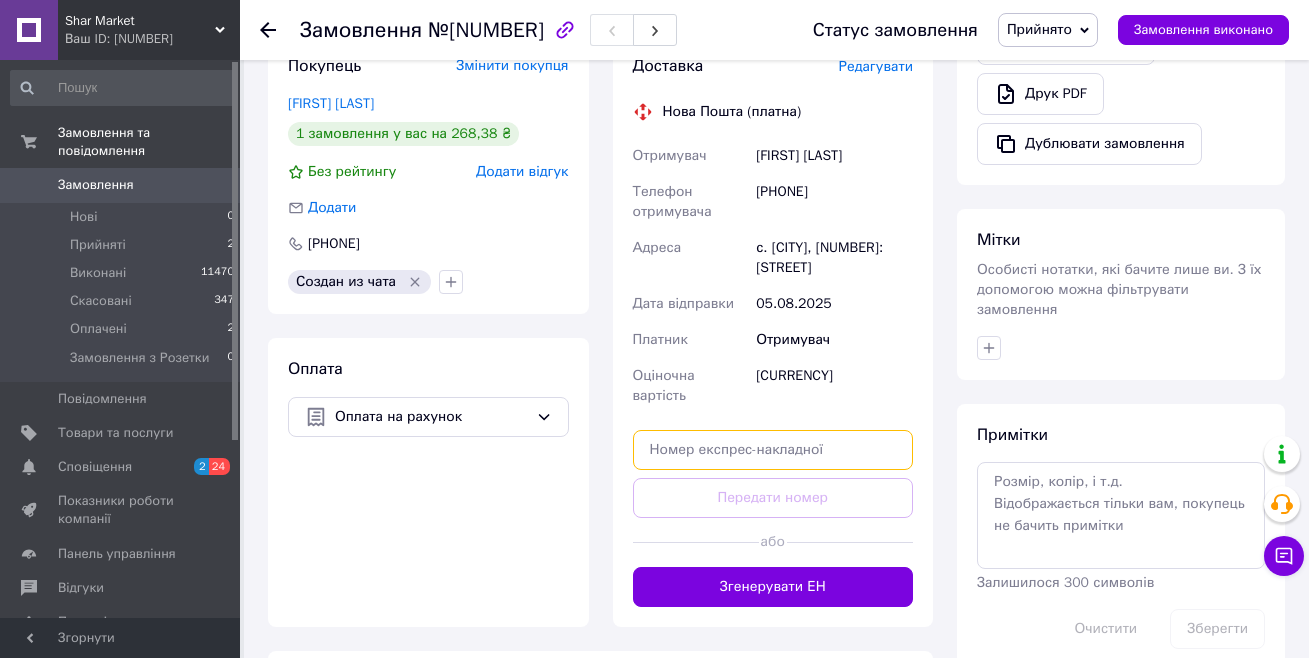 paste on "[NUMBER]" 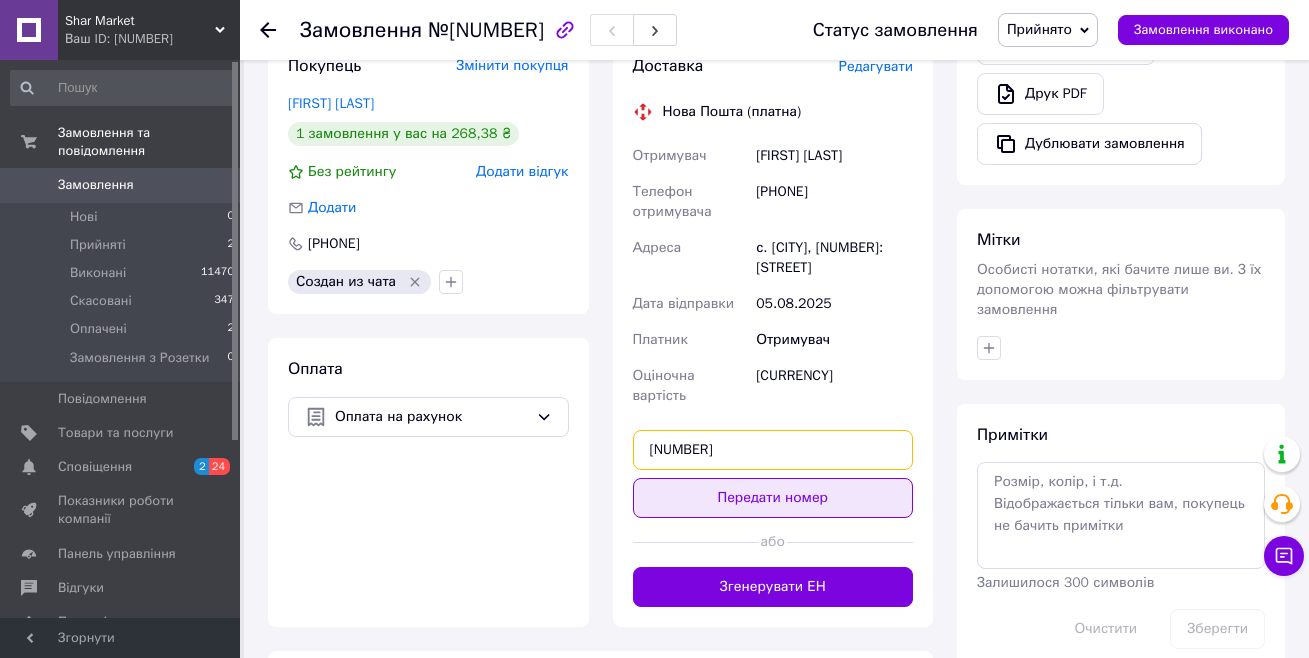 type on "[NUMBER]" 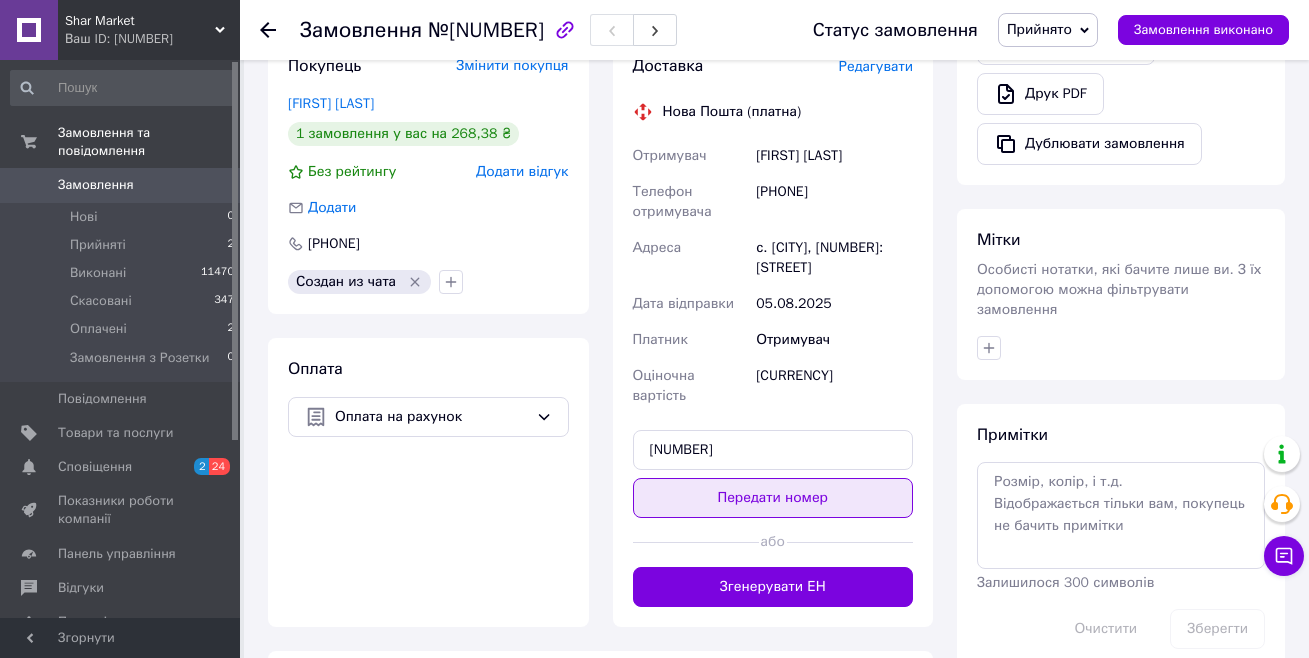 click on "Передати номер" at bounding box center (773, 498) 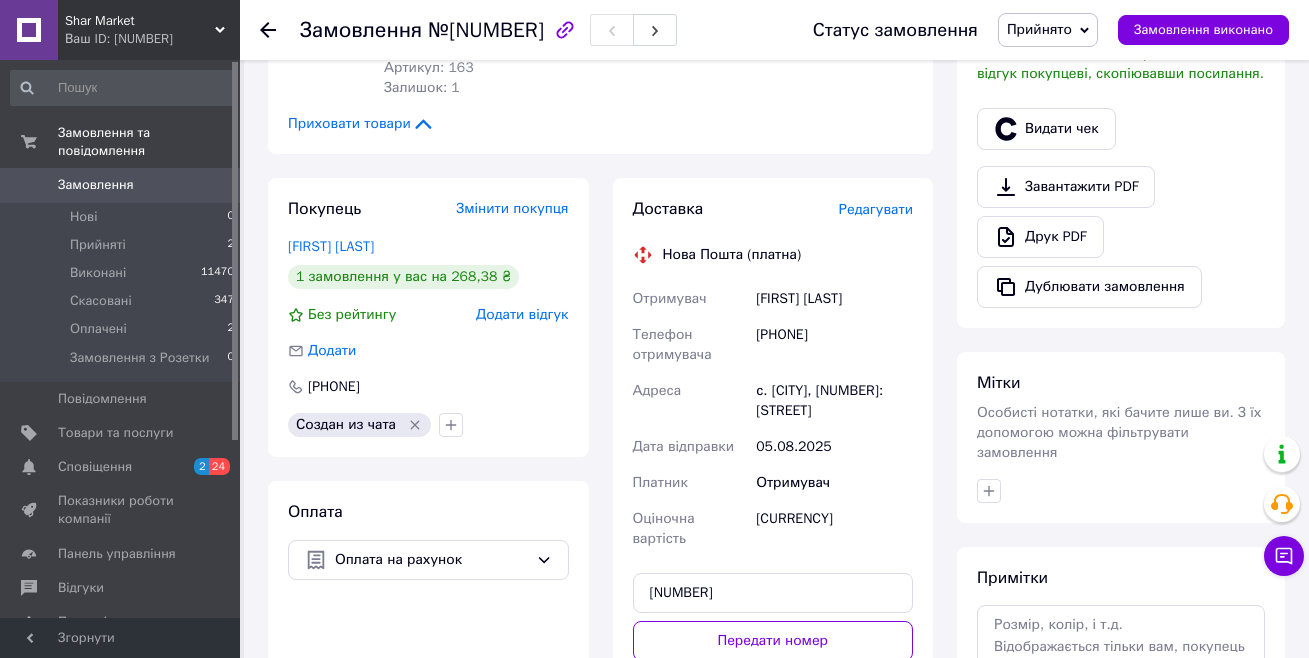 scroll, scrollTop: 600, scrollLeft: 0, axis: vertical 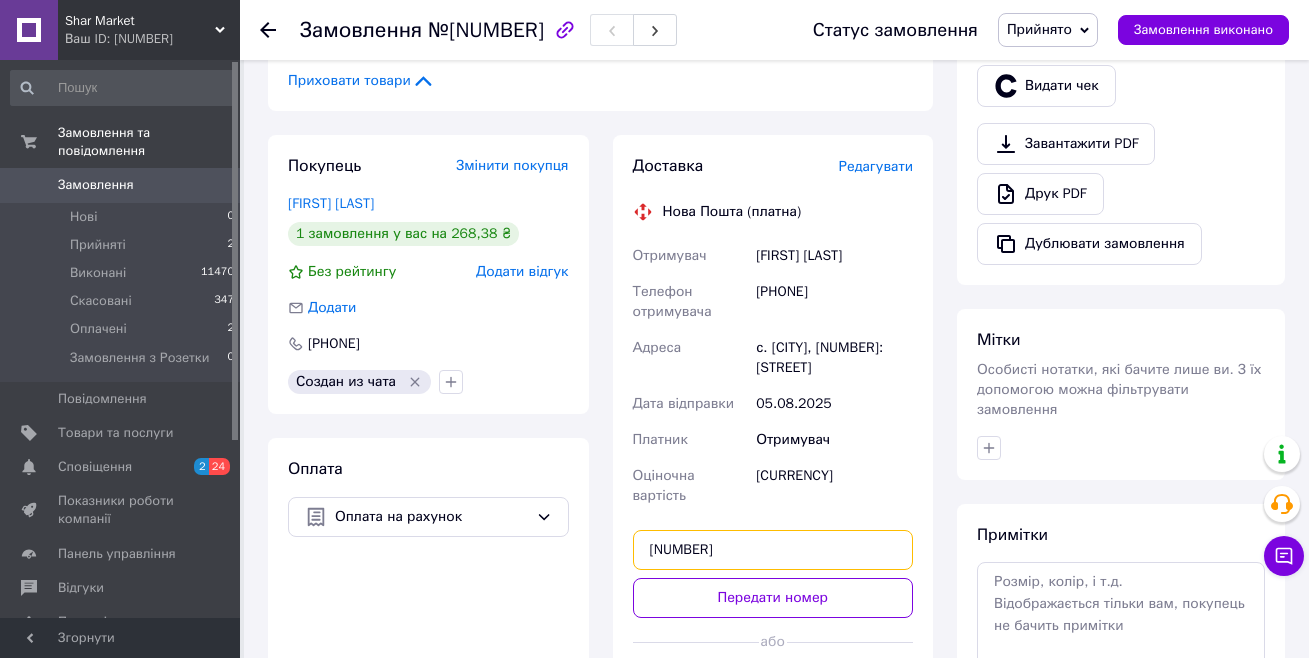 drag, startPoint x: 762, startPoint y: 551, endPoint x: 598, endPoint y: 552, distance: 164.00305 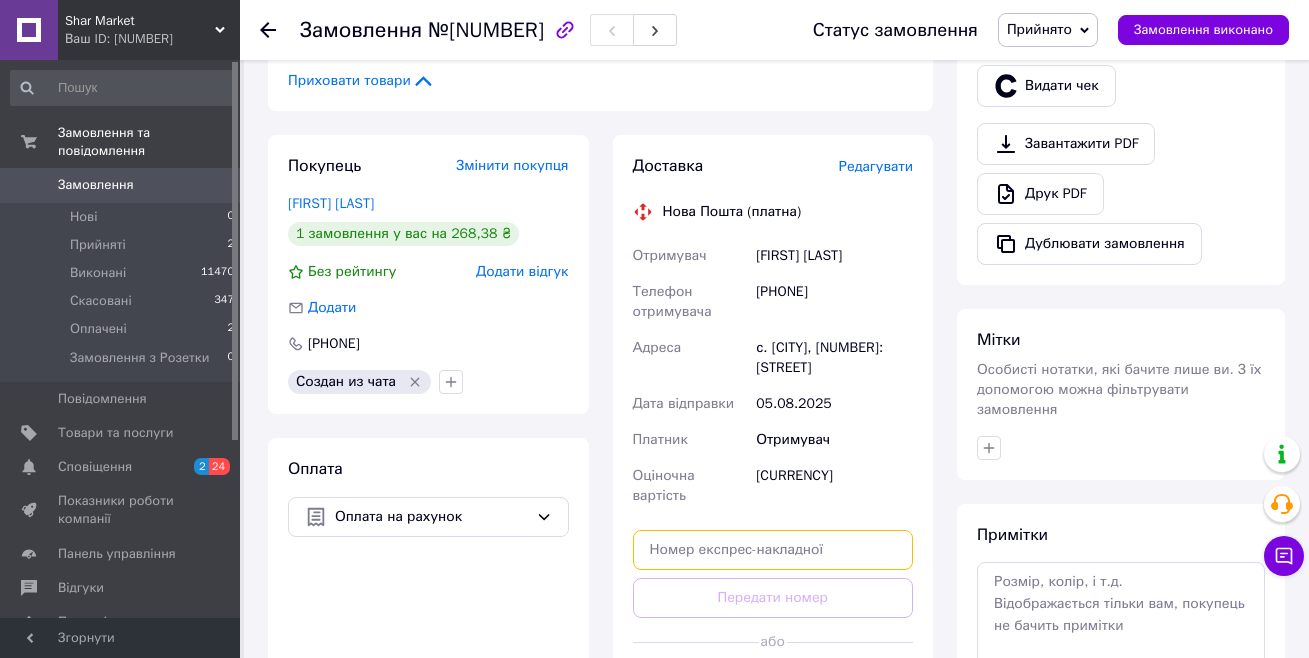click at bounding box center [773, 550] 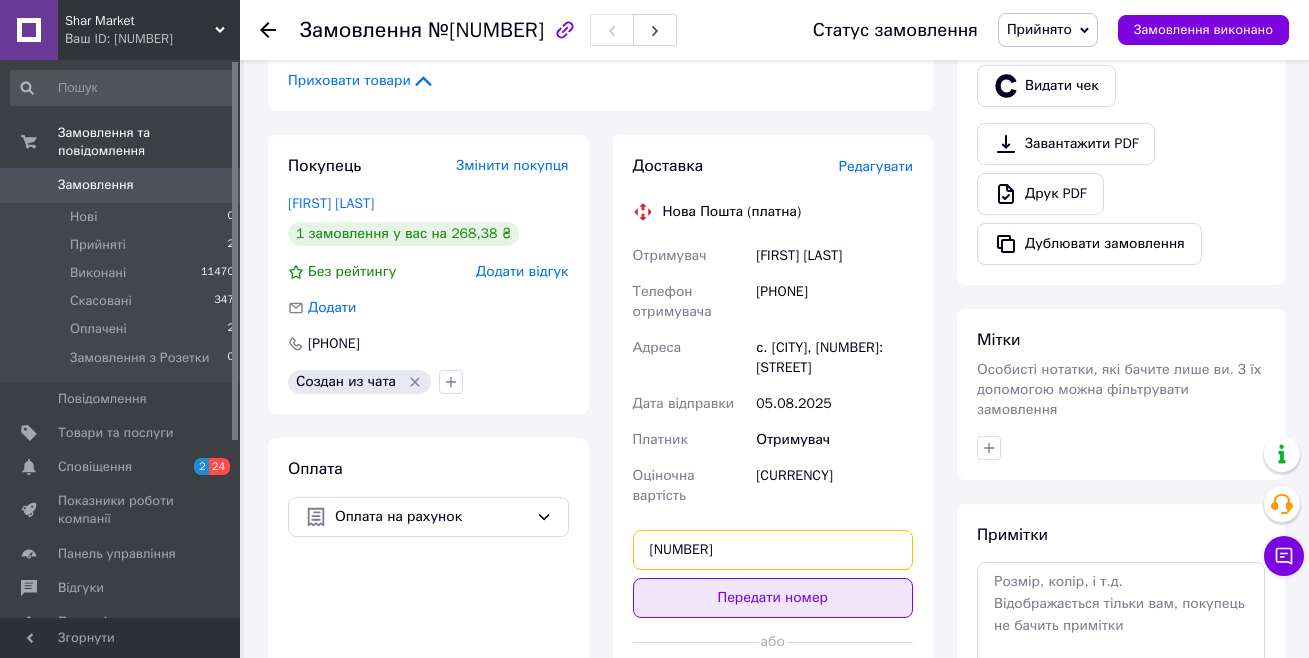 type on "[NUMBER]" 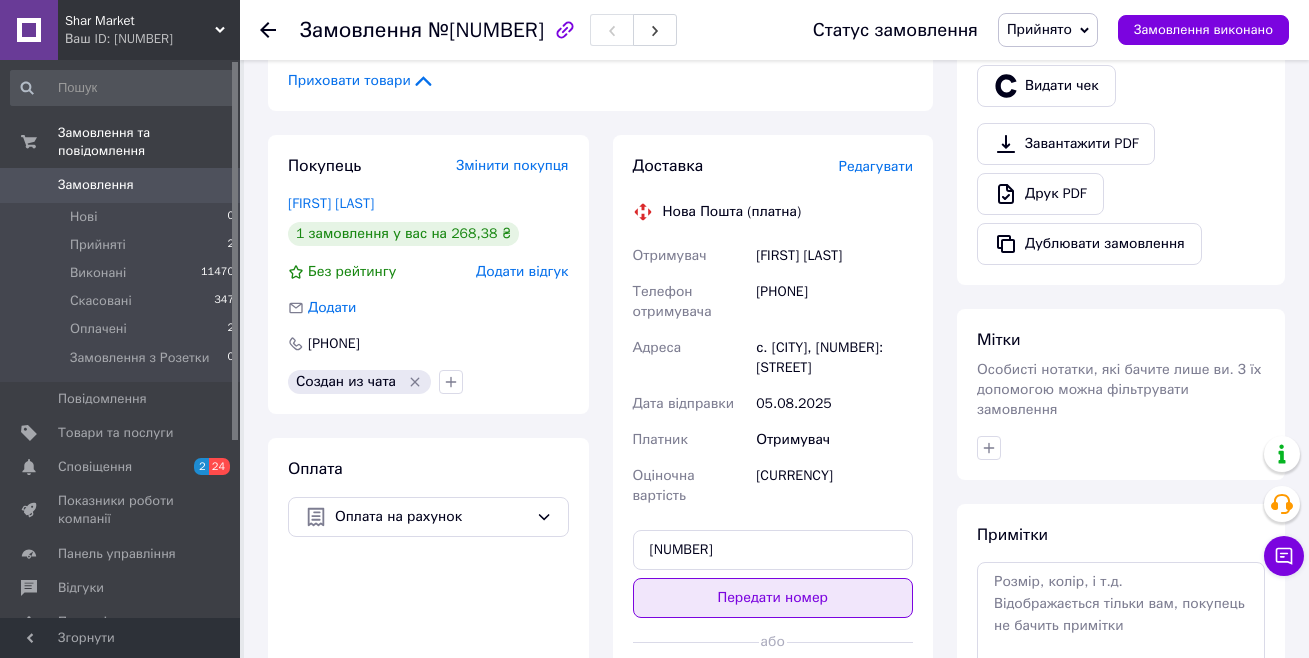 click on "Передати номер" at bounding box center [773, 598] 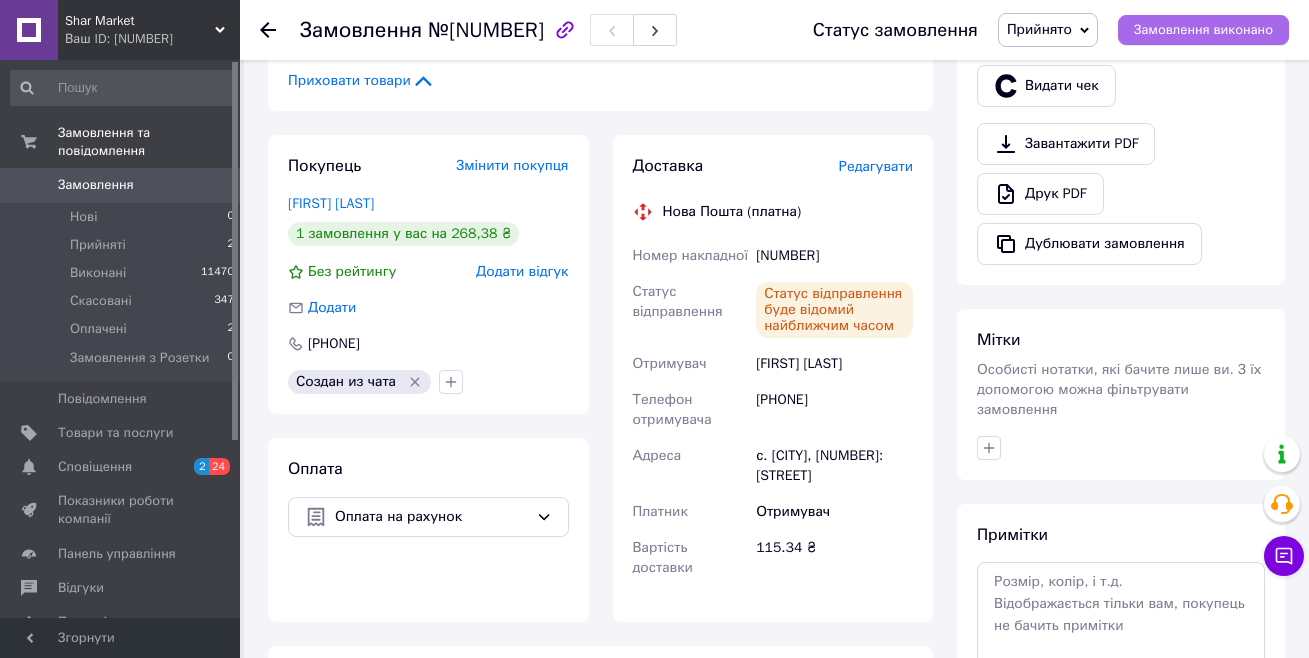 click on "Замовлення виконано" at bounding box center (1203, 30) 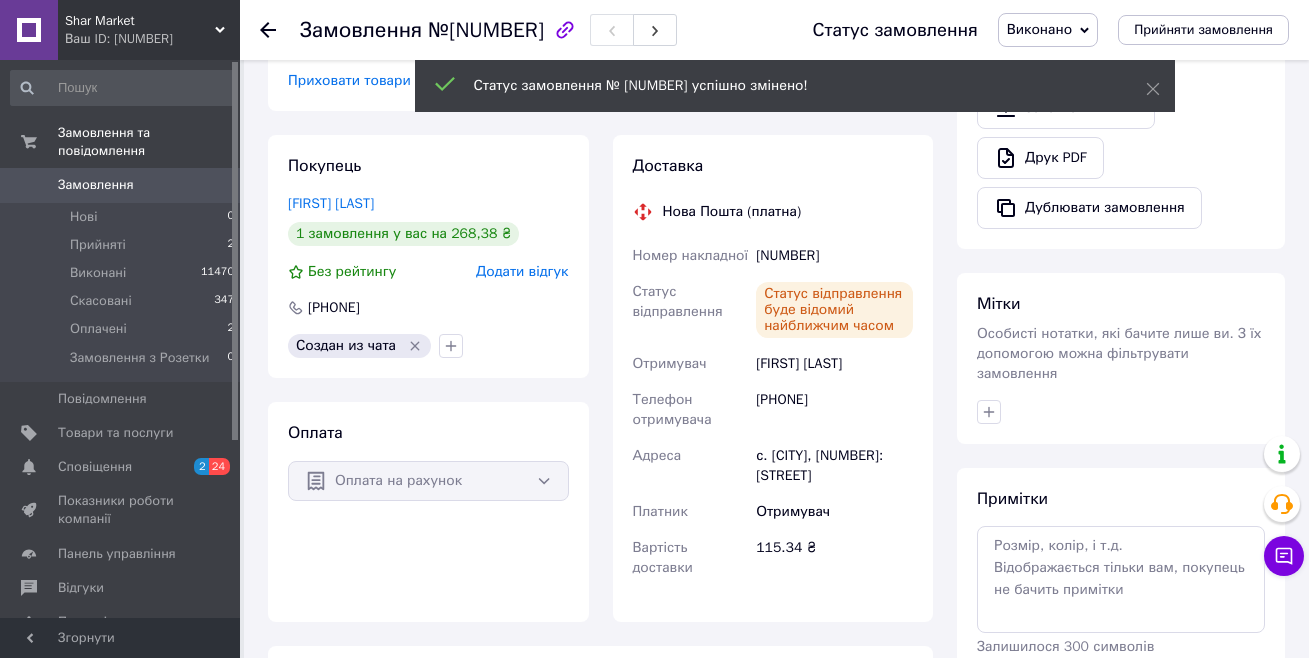 click 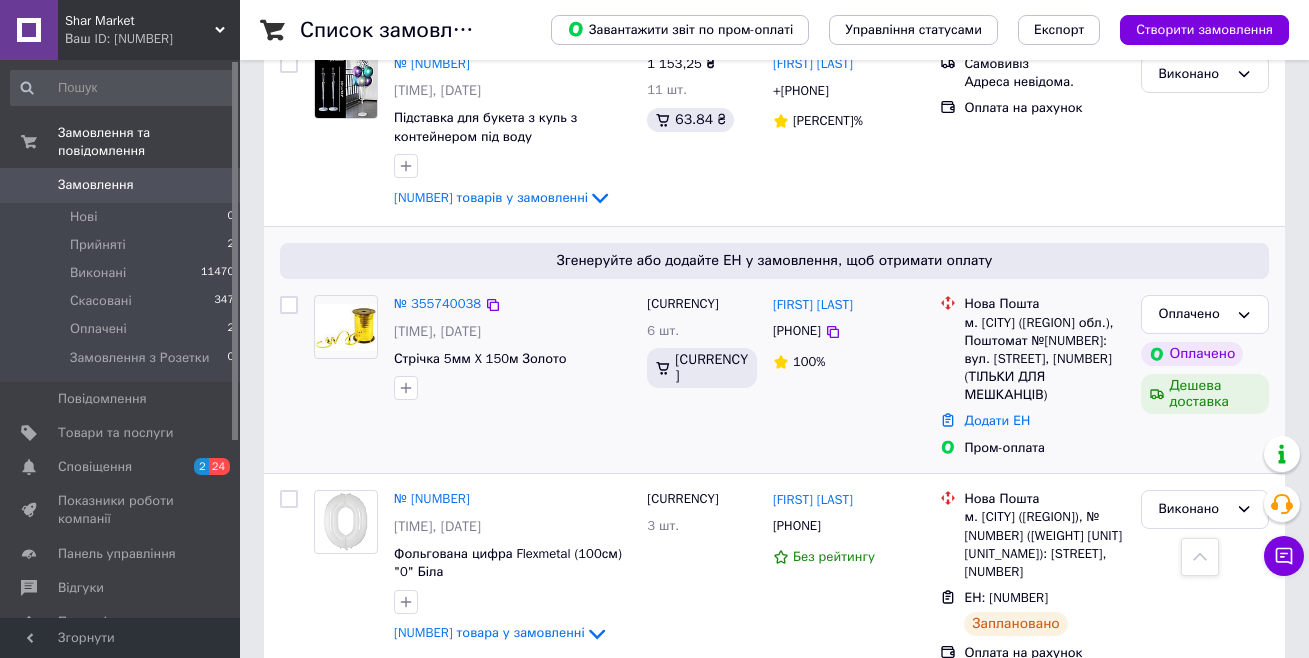 scroll, scrollTop: 1200, scrollLeft: 0, axis: vertical 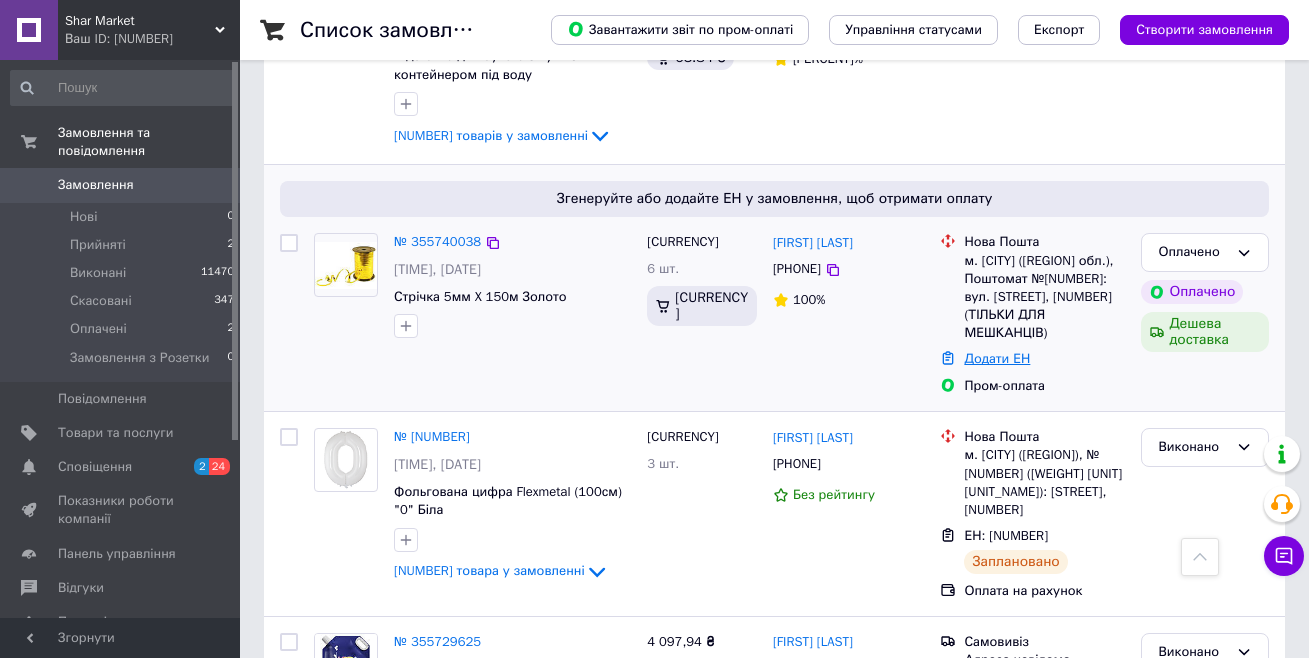 click on "Додати ЕН" at bounding box center [997, 358] 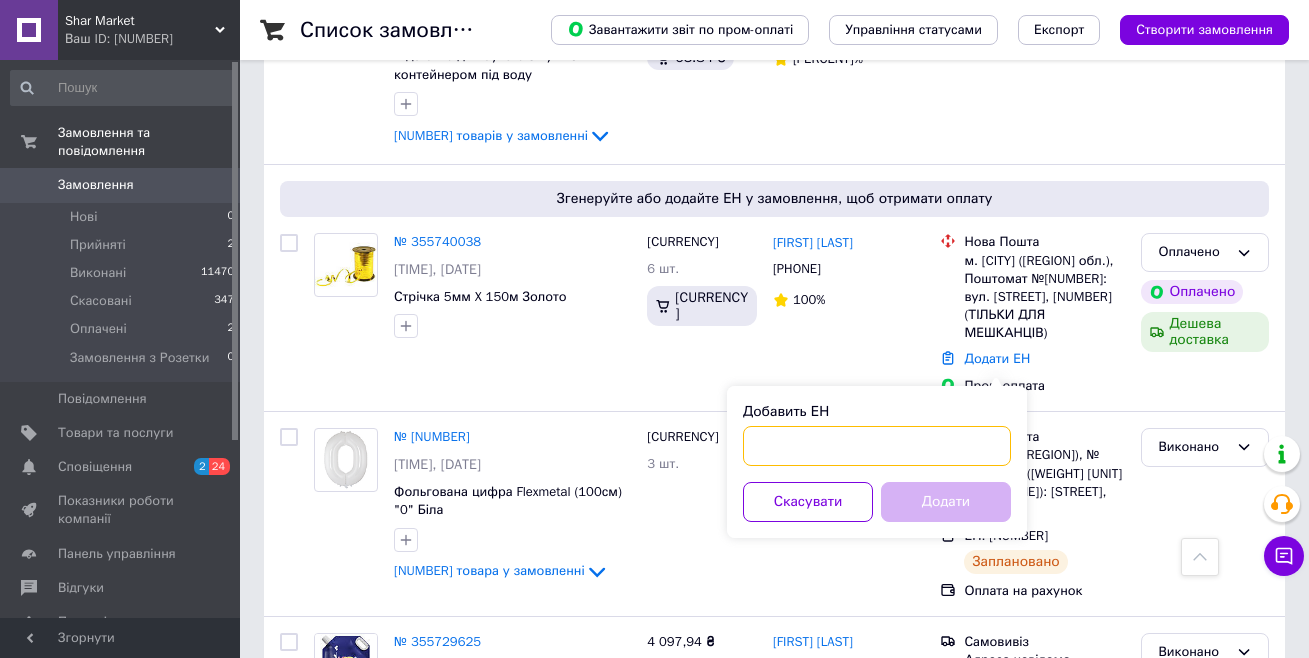 click on "Добавить ЕН" at bounding box center (877, 446) 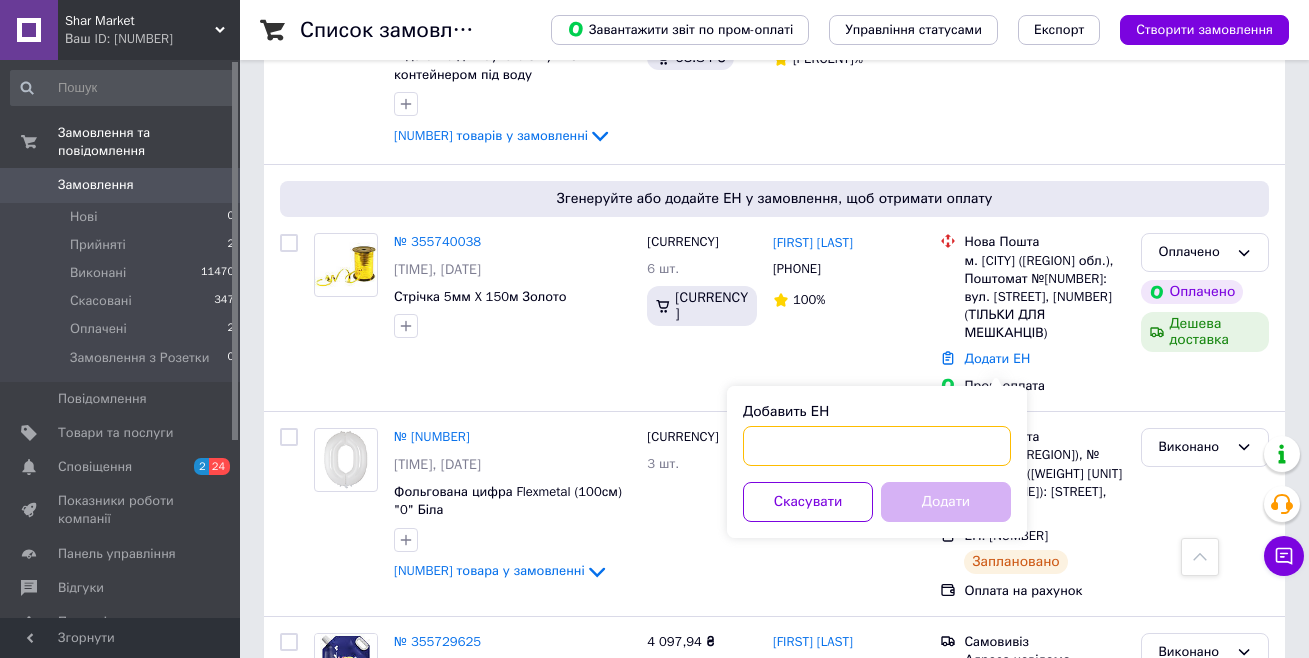 paste on "[NUMBER]" 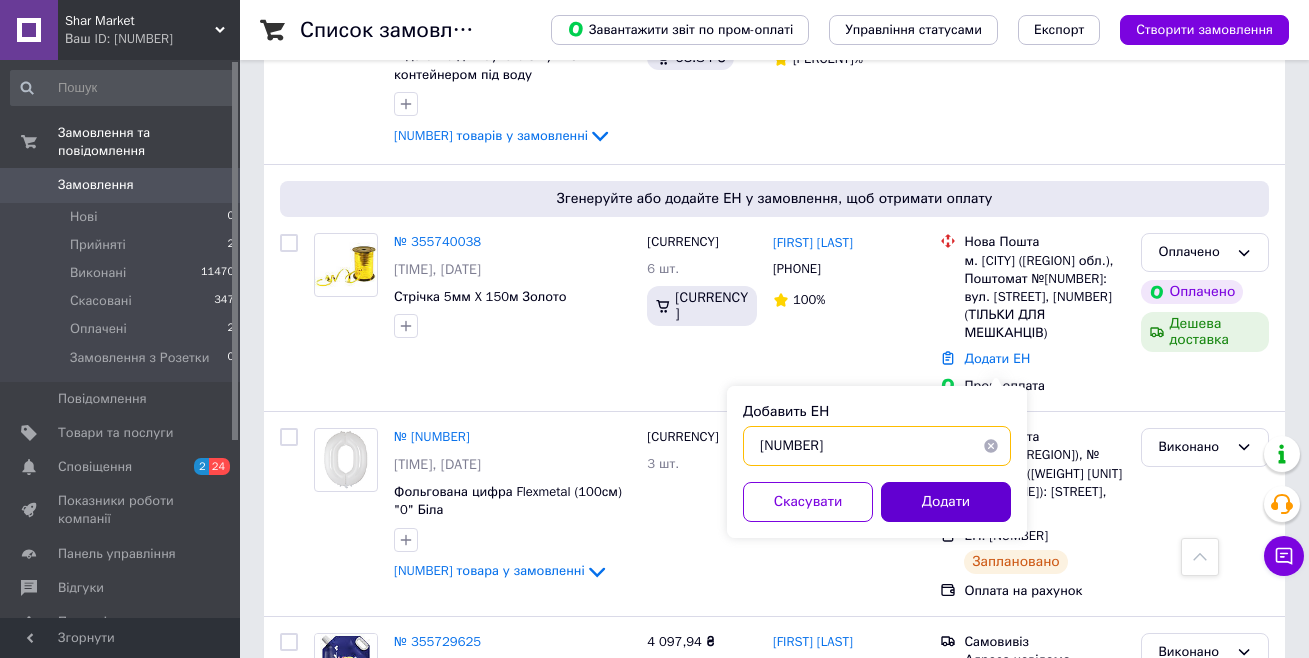 type on "[NUMBER]" 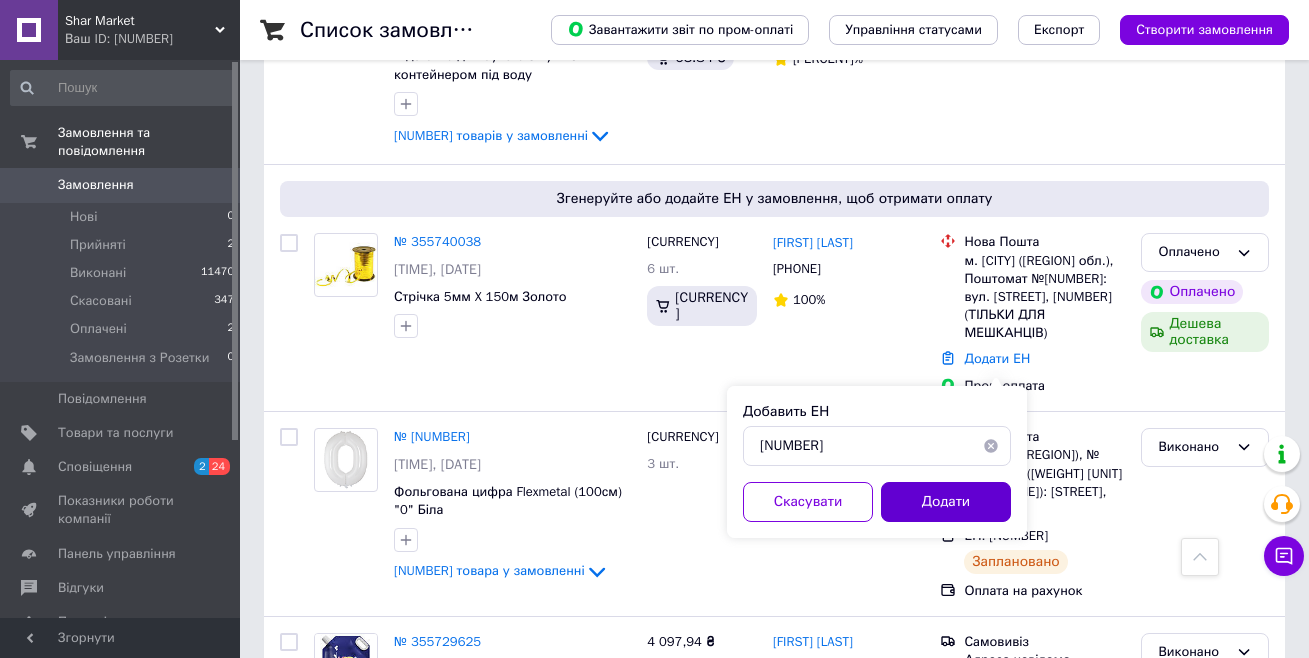 click on "Додати" at bounding box center (946, 502) 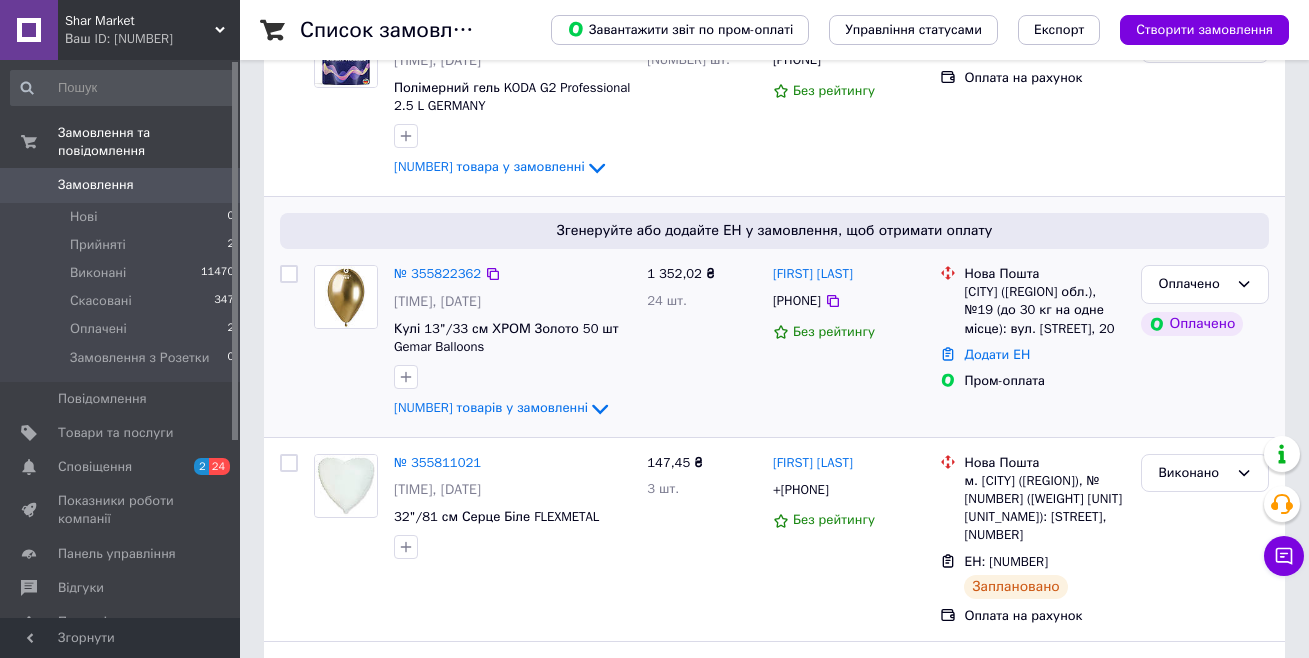 scroll, scrollTop: 400, scrollLeft: 0, axis: vertical 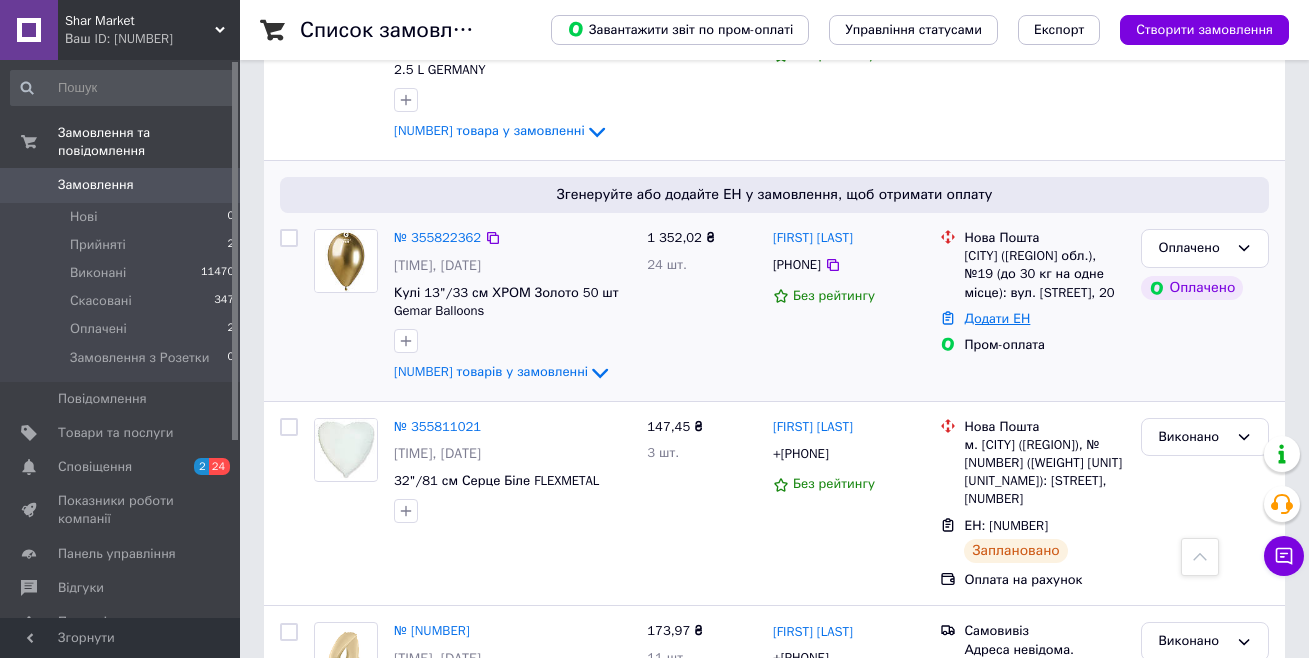 click on "Додати ЕН" at bounding box center [997, 318] 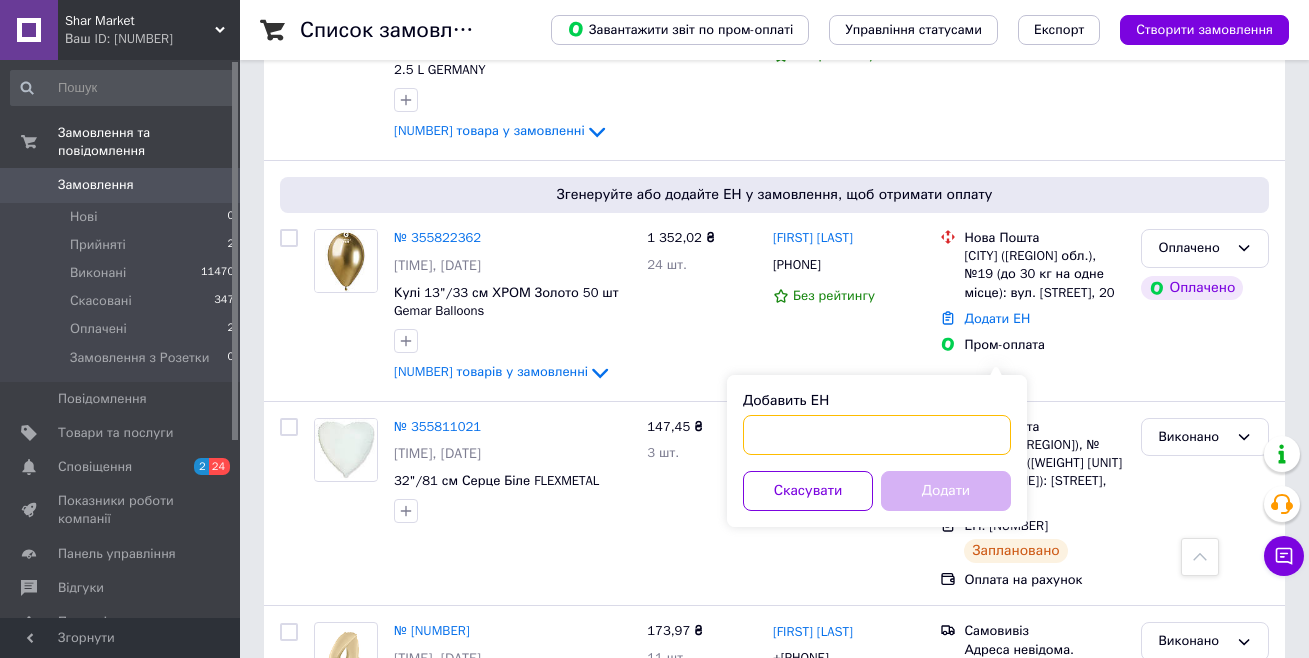 click on "Добавить ЕН" at bounding box center [877, 435] 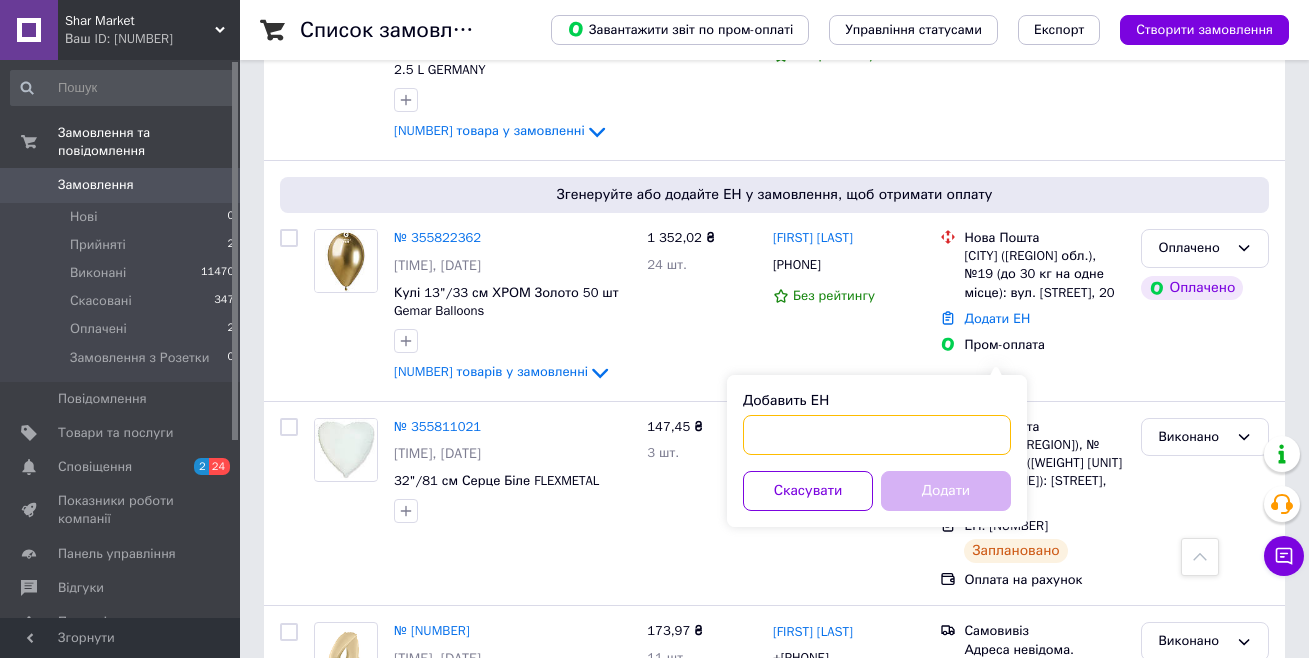 paste on "[NUMBER]" 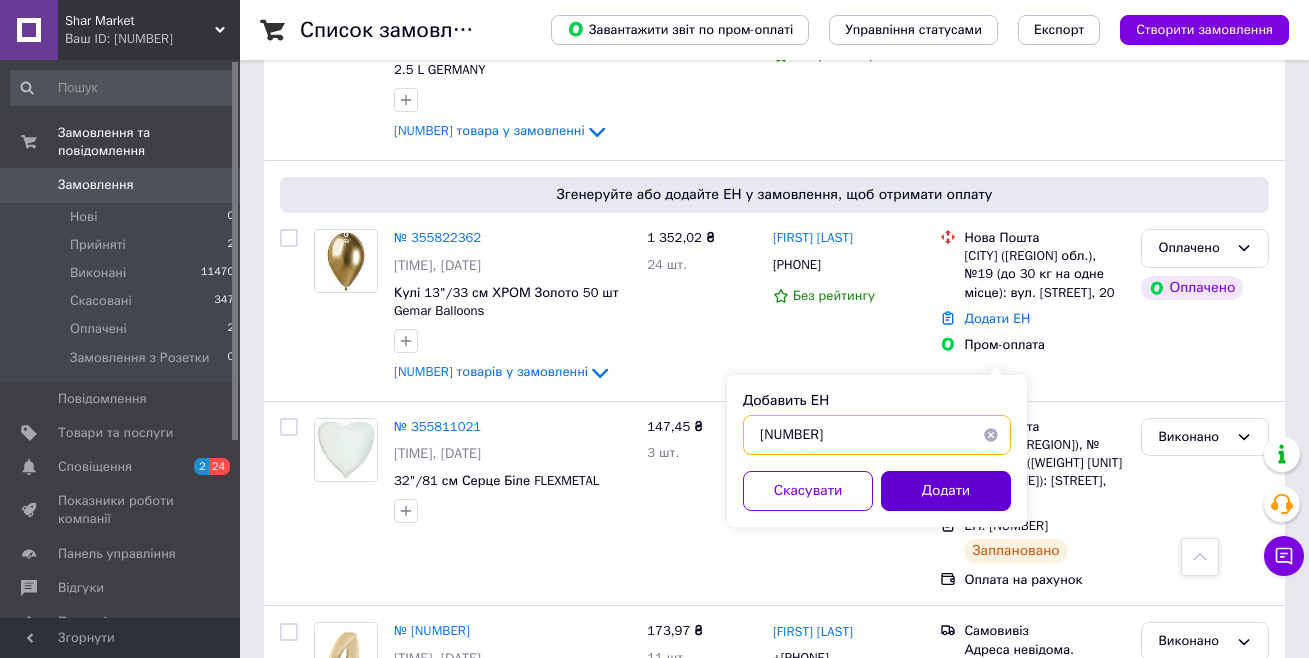 type on "[NUMBER]" 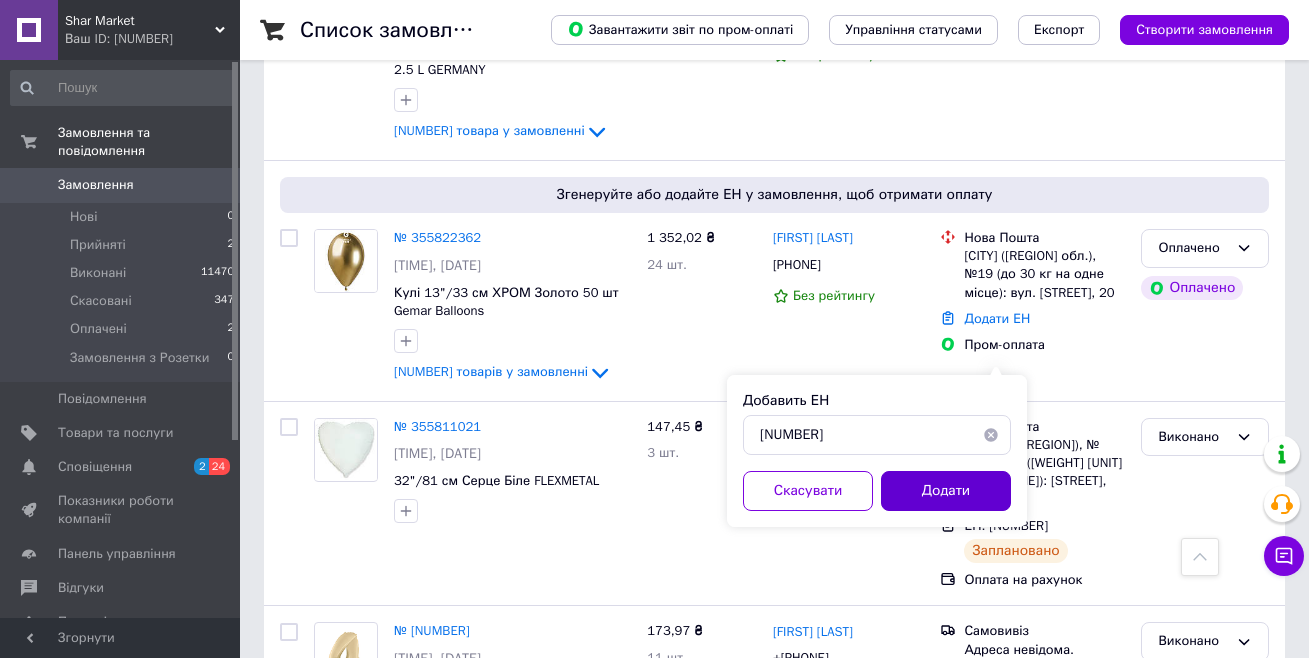 click on "Додати" at bounding box center [946, 491] 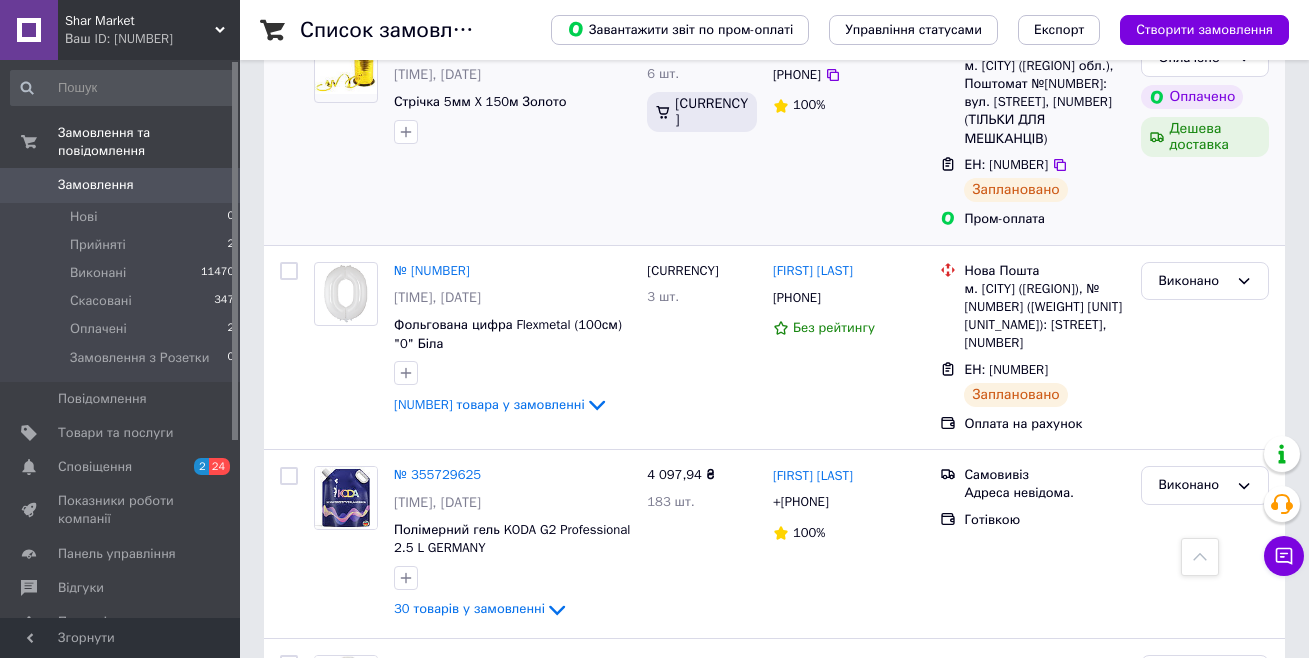 scroll, scrollTop: 1800, scrollLeft: 0, axis: vertical 